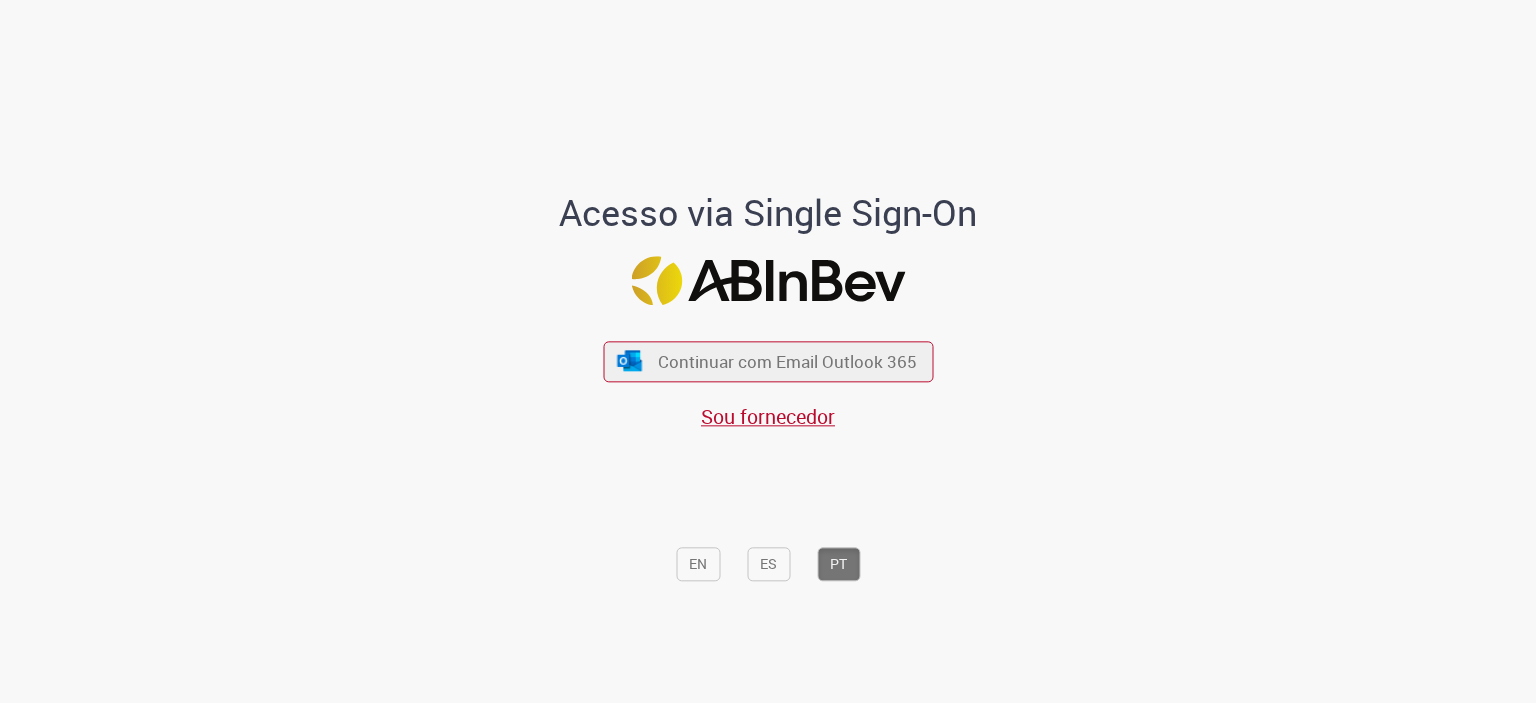 scroll, scrollTop: 0, scrollLeft: 0, axis: both 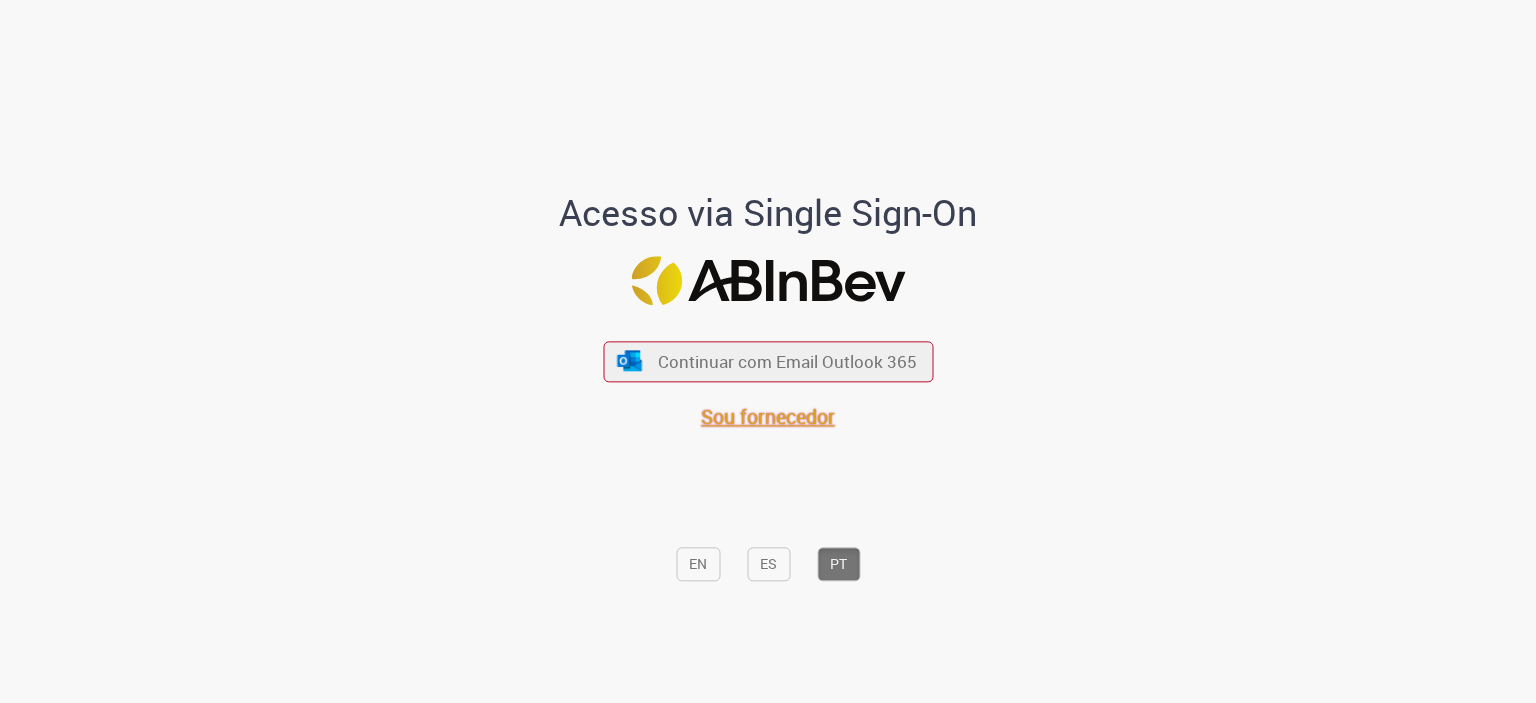 click on "Sou fornecedor" at bounding box center (768, 416) 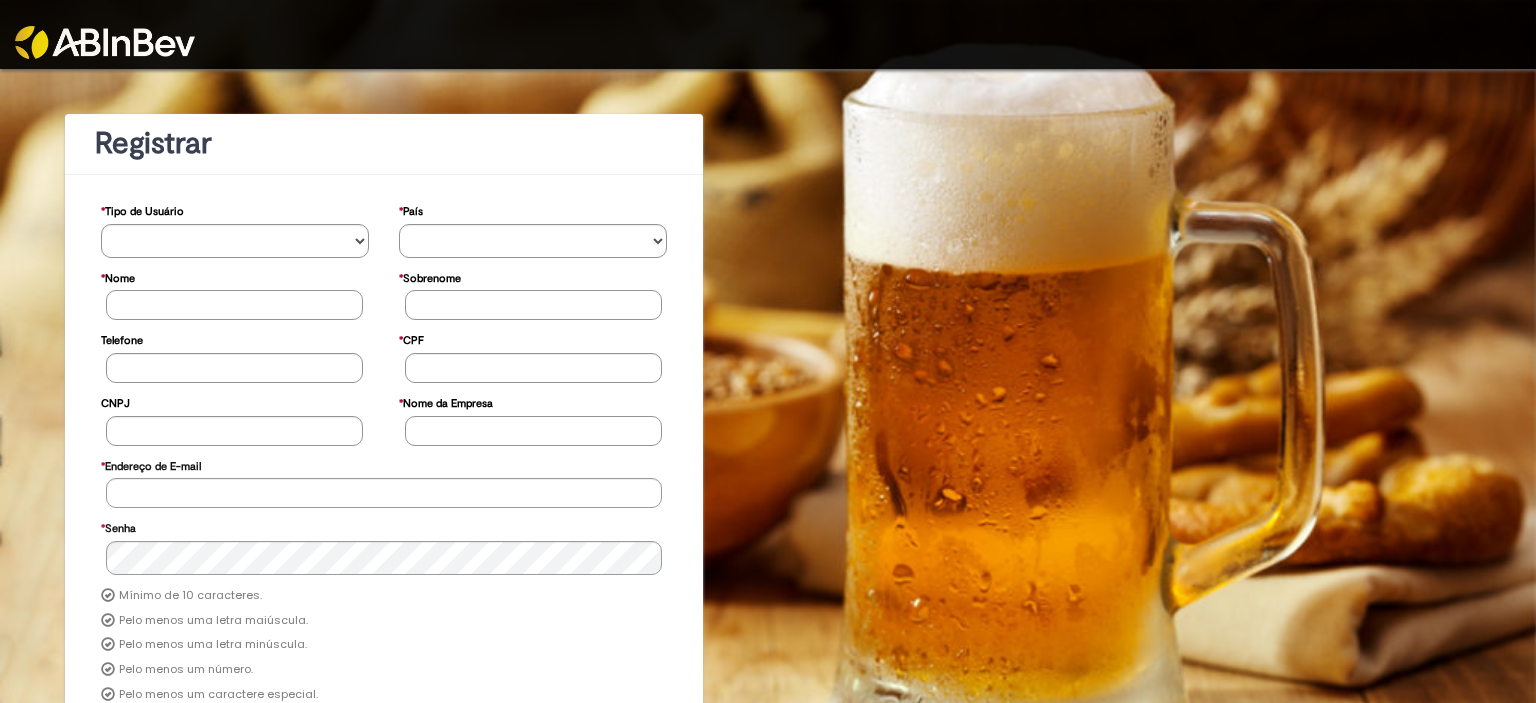 scroll, scrollTop: 0, scrollLeft: 0, axis: both 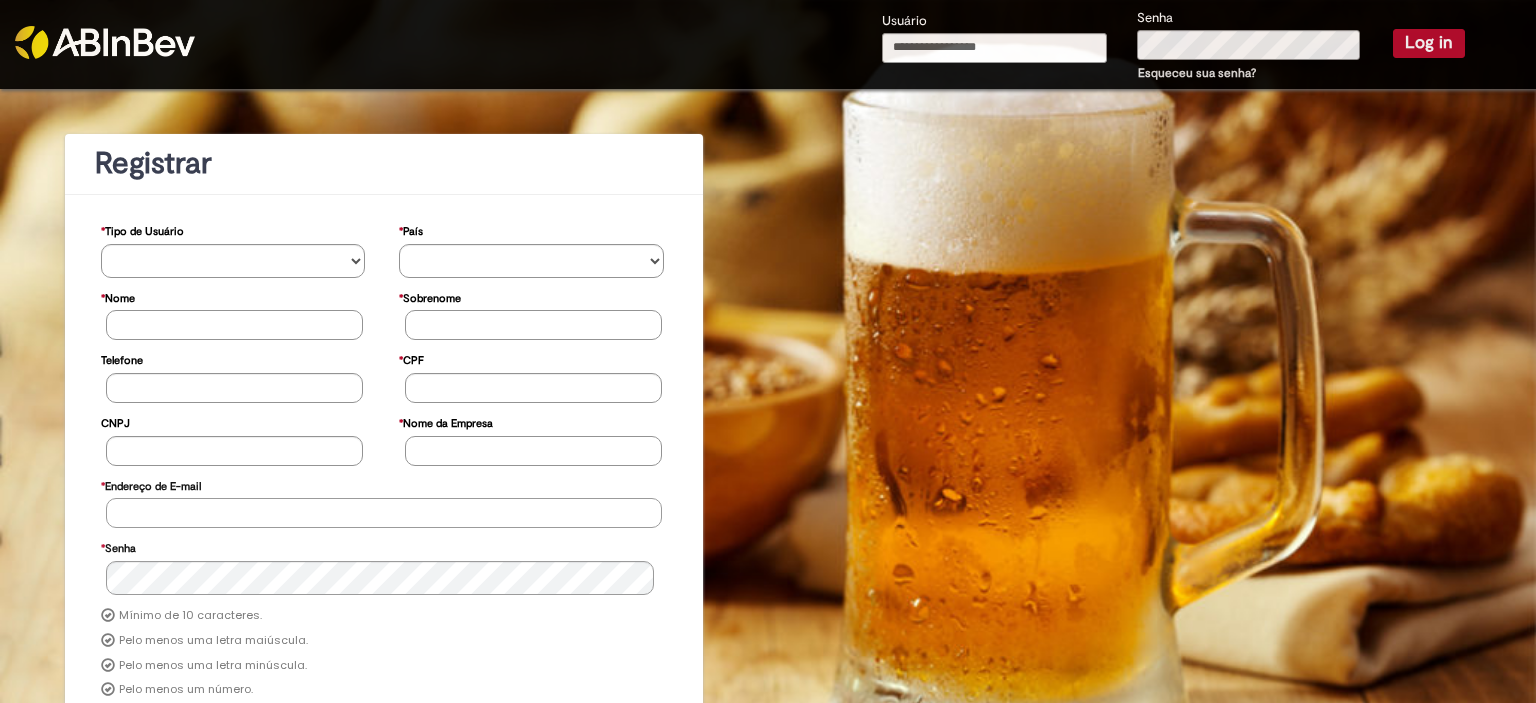 type on "**********" 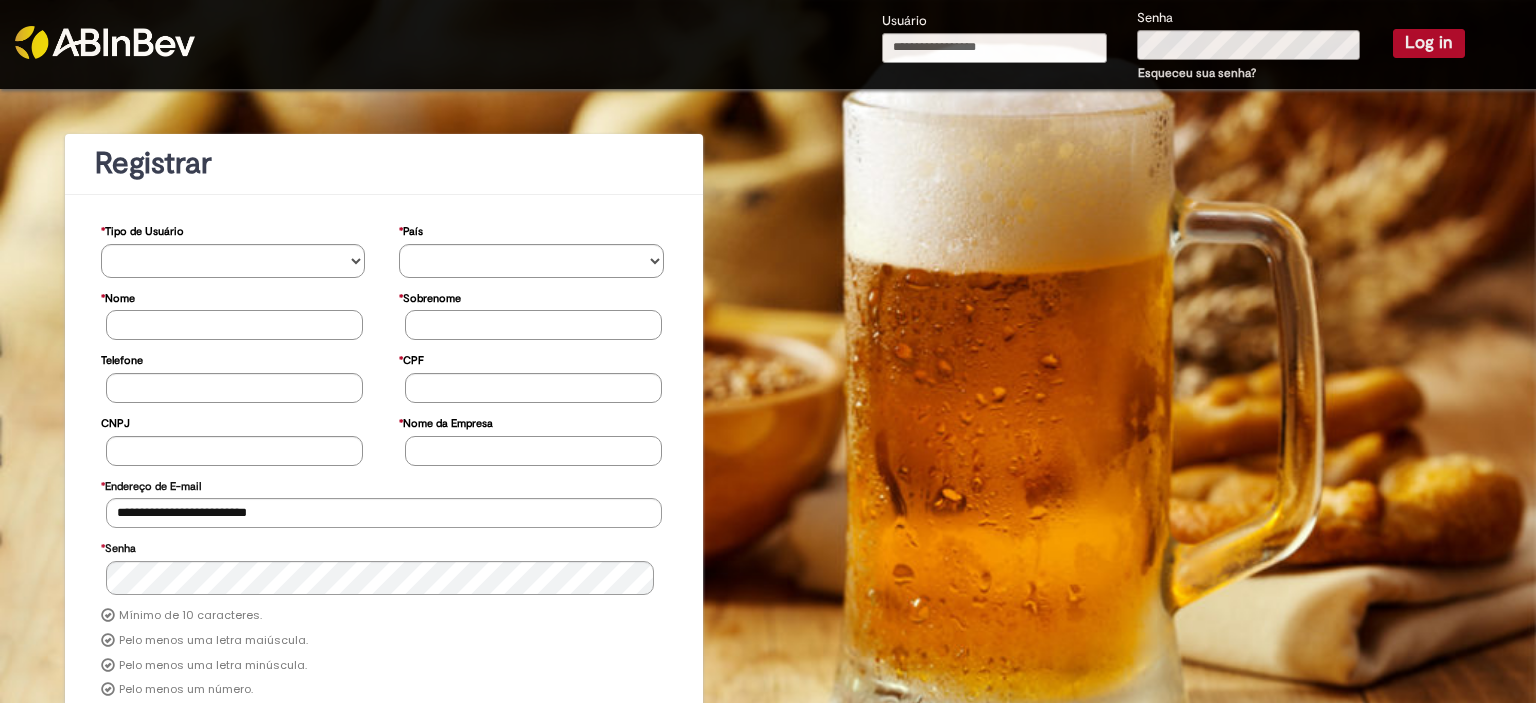 type on "**********" 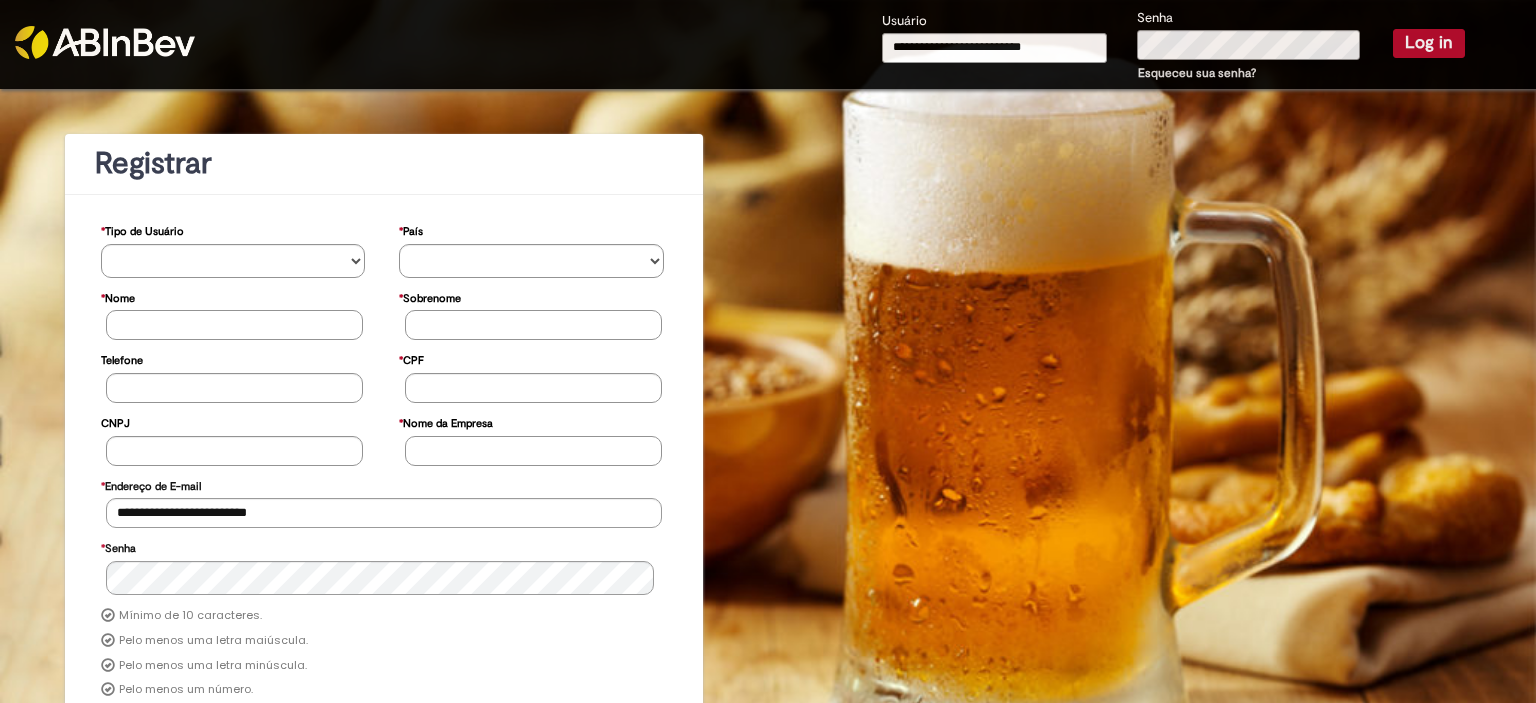 click on "Log in" at bounding box center [1429, 43] 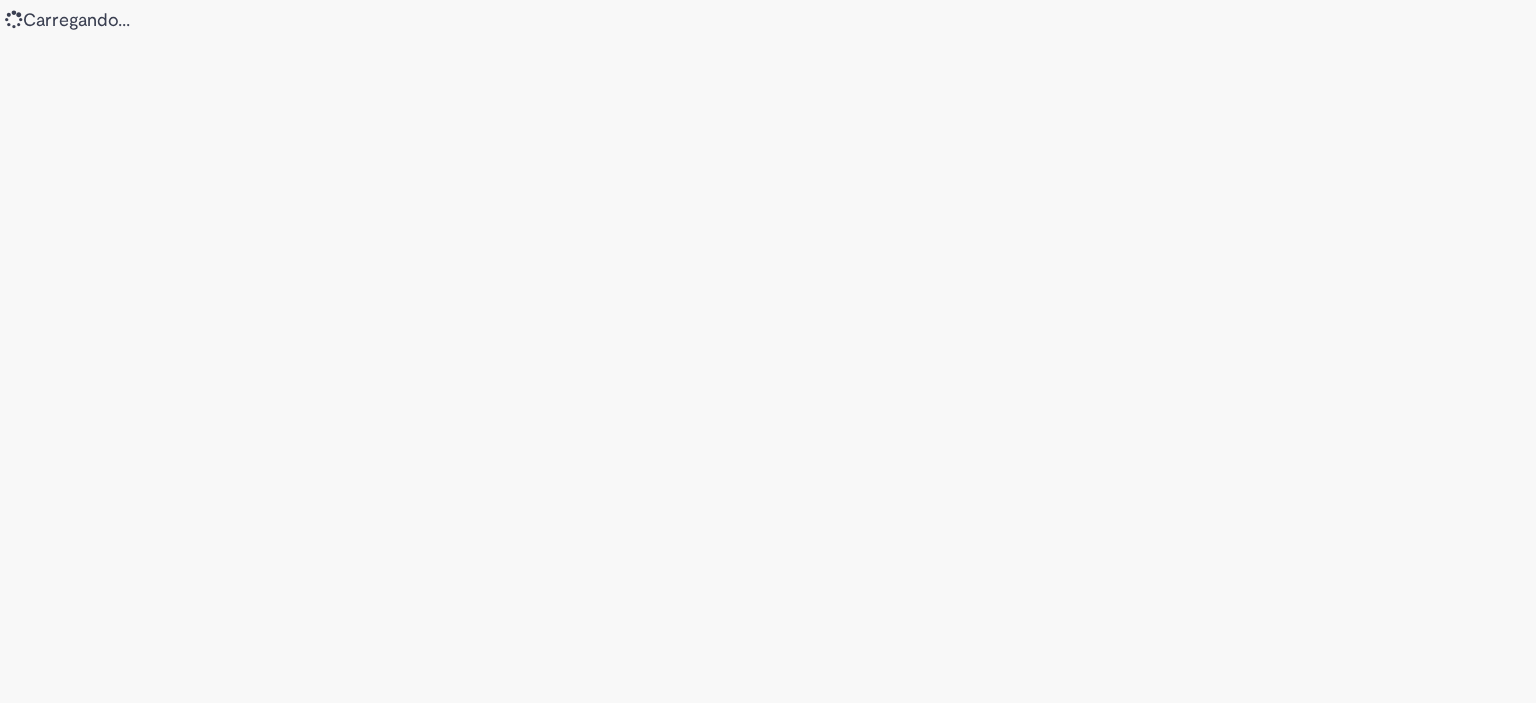 scroll, scrollTop: 0, scrollLeft: 0, axis: both 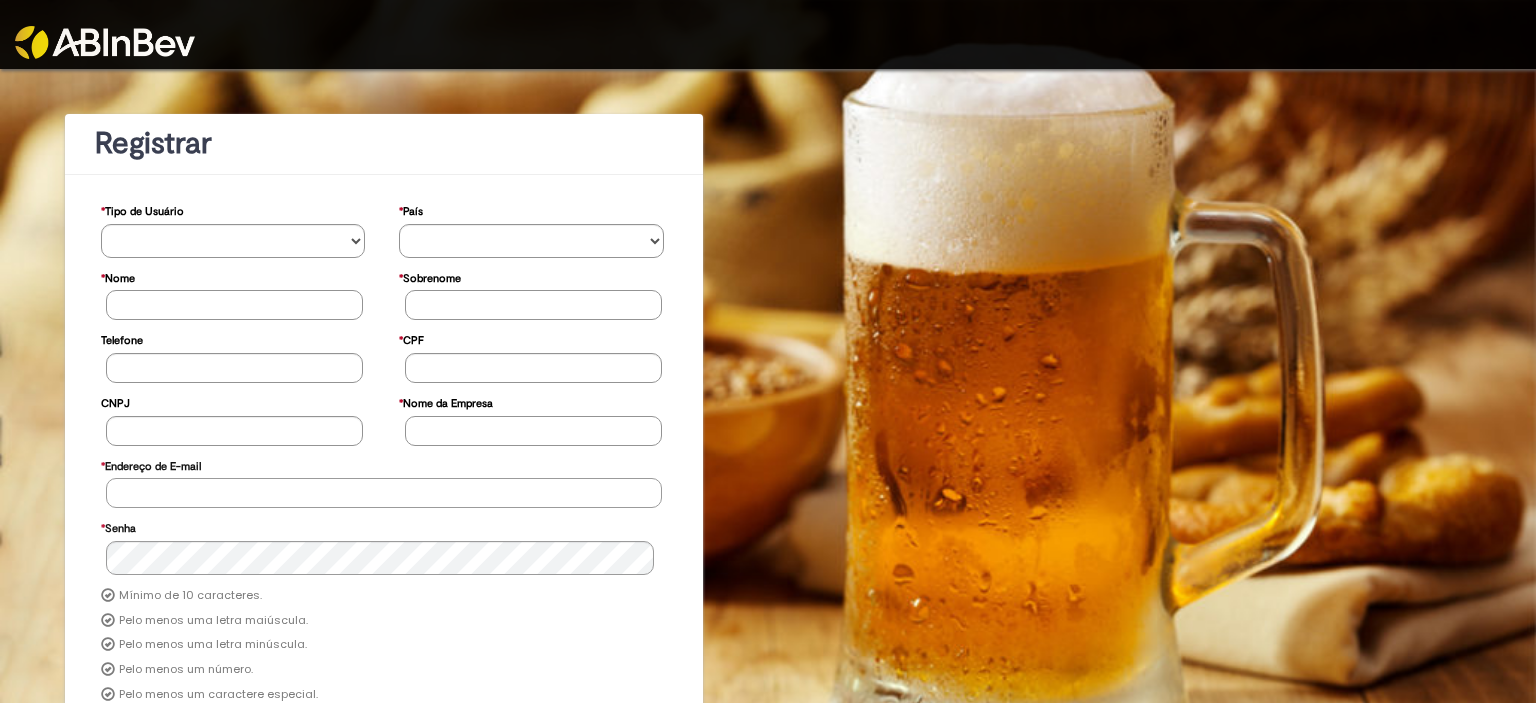 type on "**********" 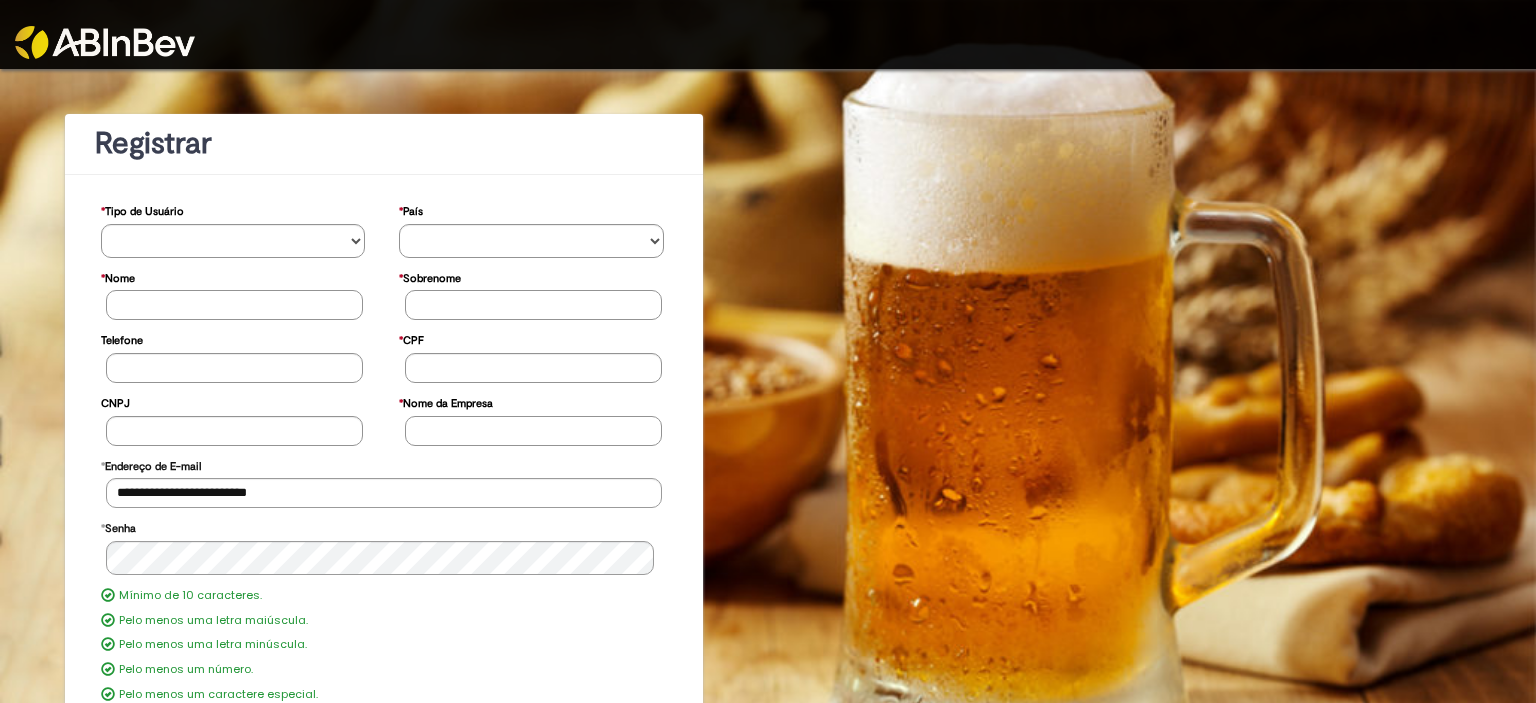 click at bounding box center (768, 34) 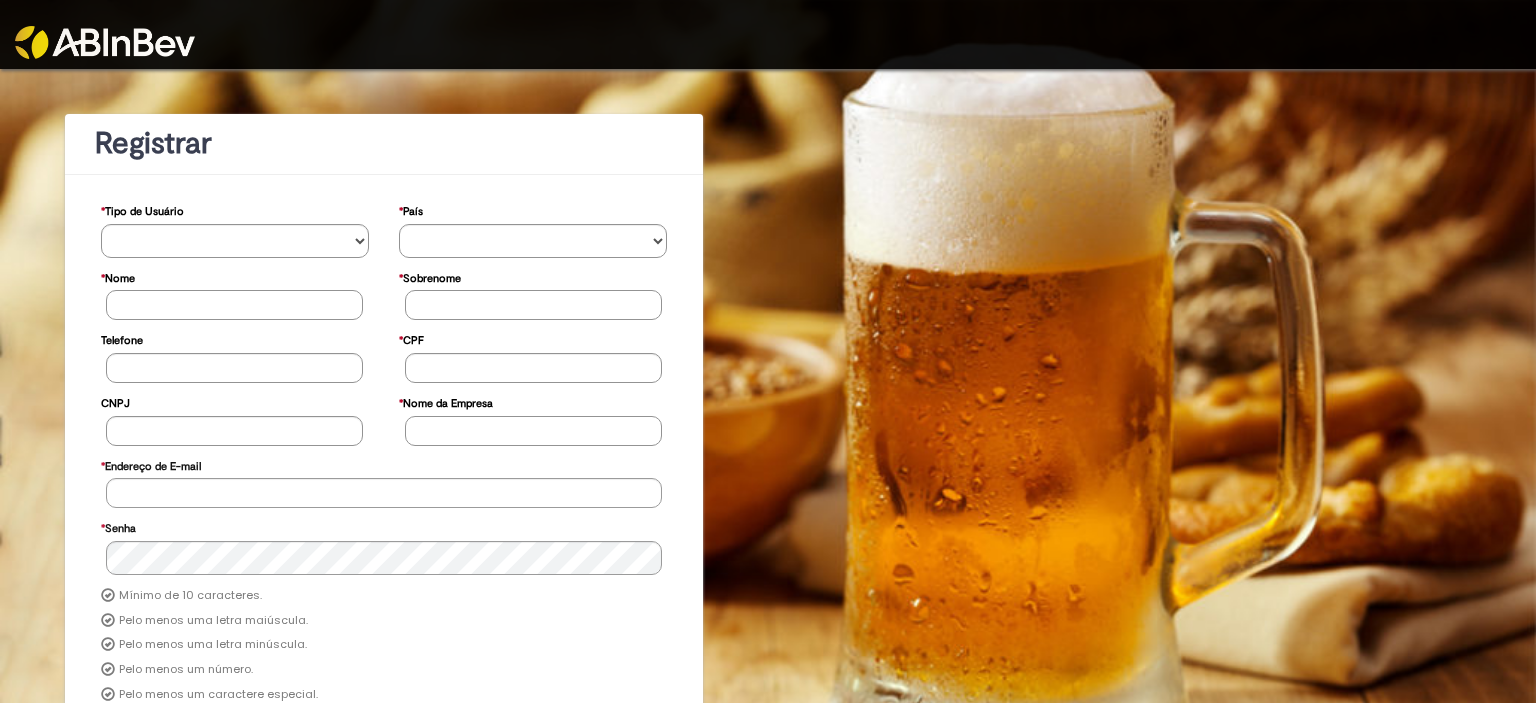 scroll, scrollTop: 0, scrollLeft: 0, axis: both 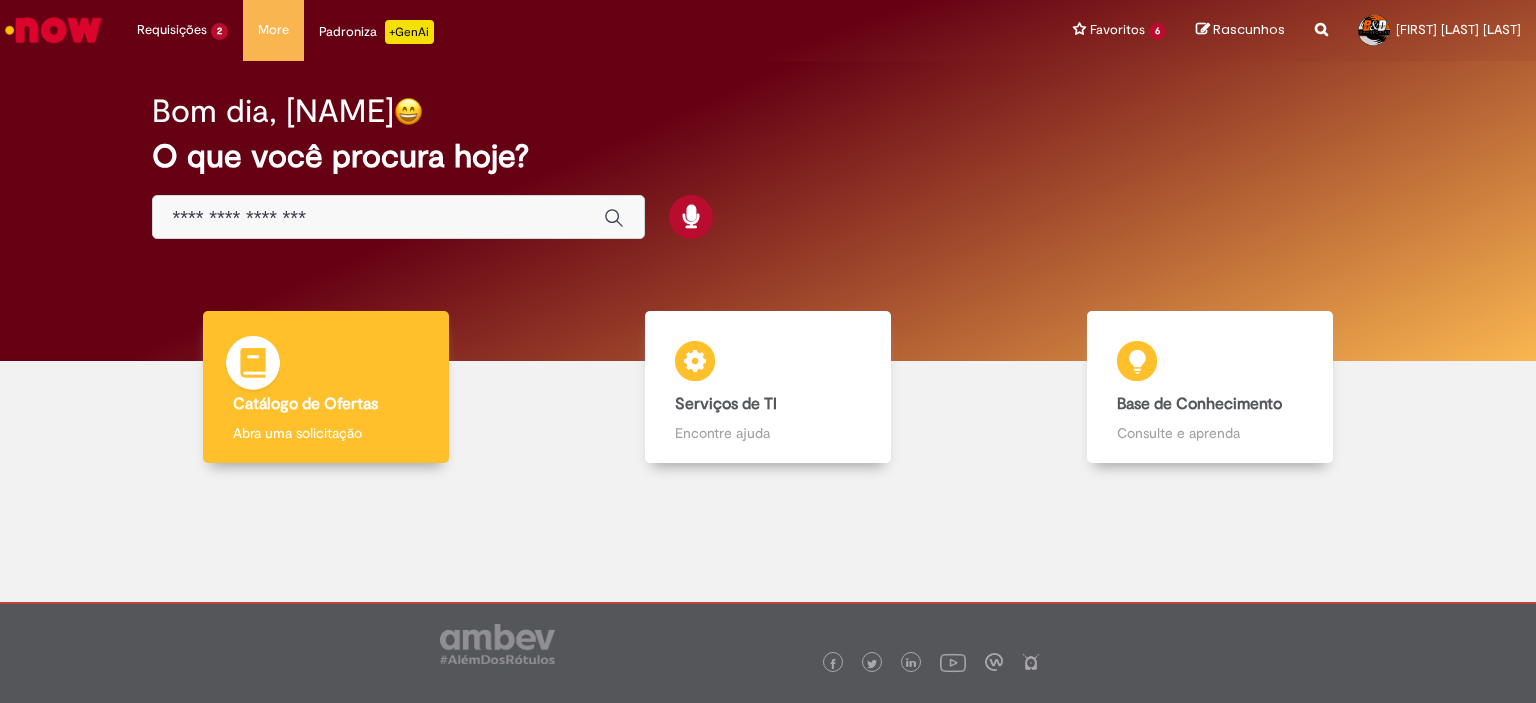 click on "Catálogo de Ofertas
Catálogo de Ofertas
Abra uma solicitação" at bounding box center [326, 387] 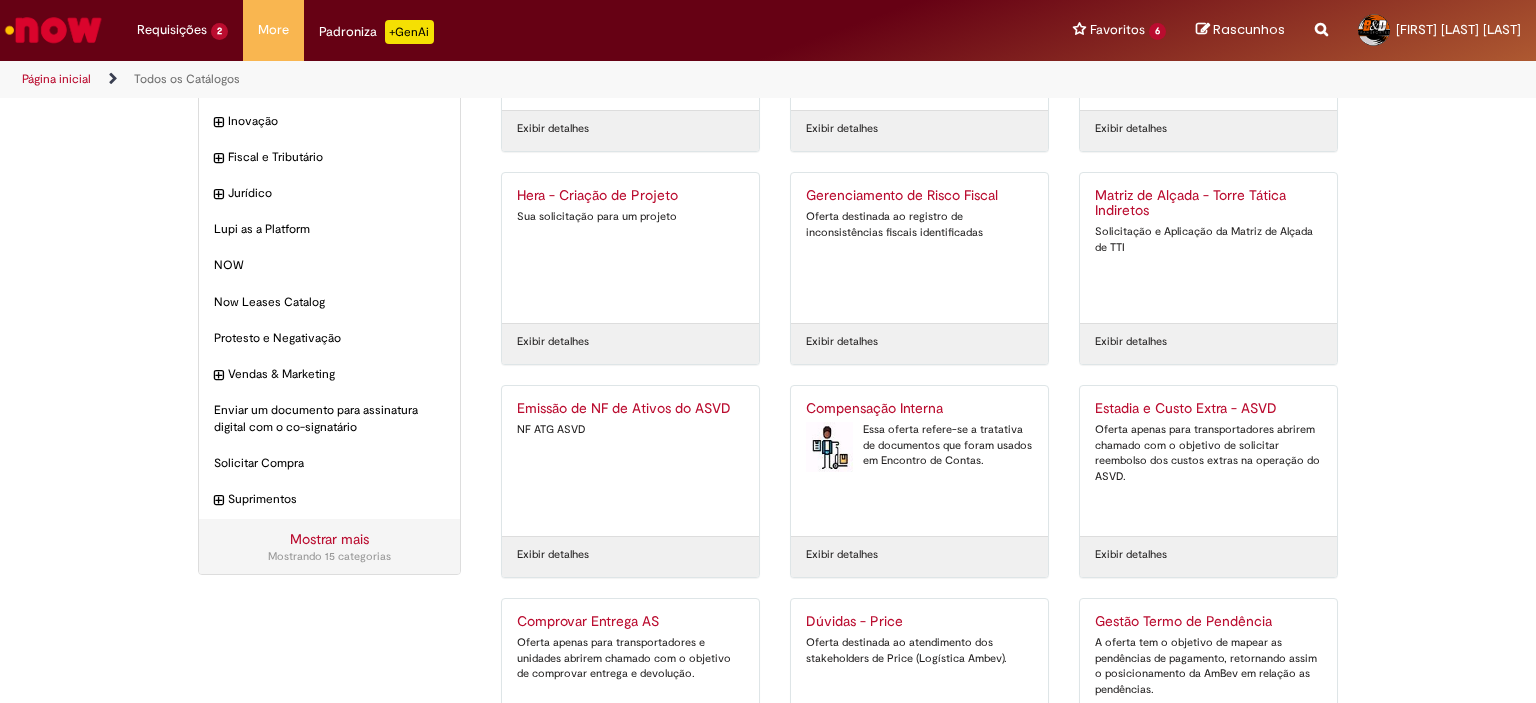 scroll, scrollTop: 200, scrollLeft: 0, axis: vertical 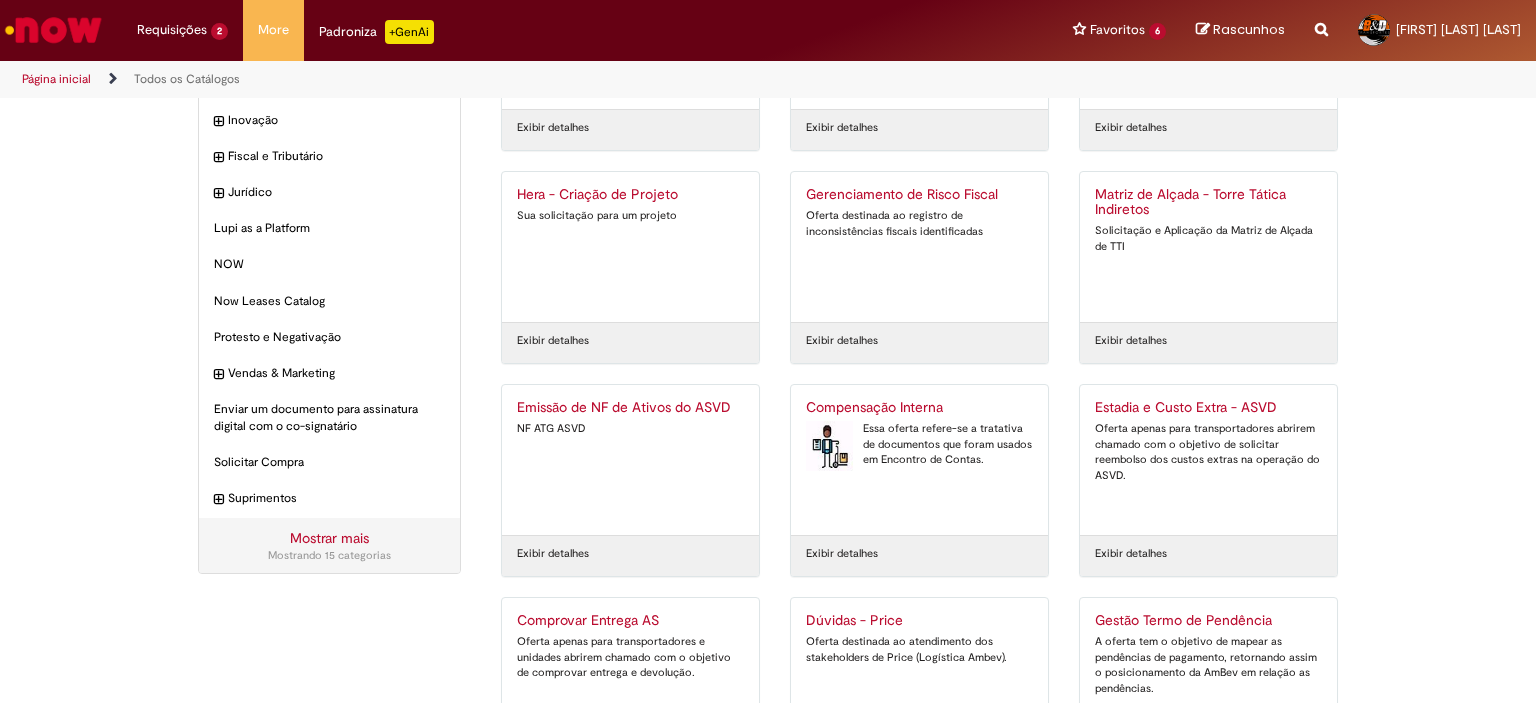 click on "Emissão de NF de Ativos do ASVD
NF ATG ASVD" at bounding box center (630, 460) 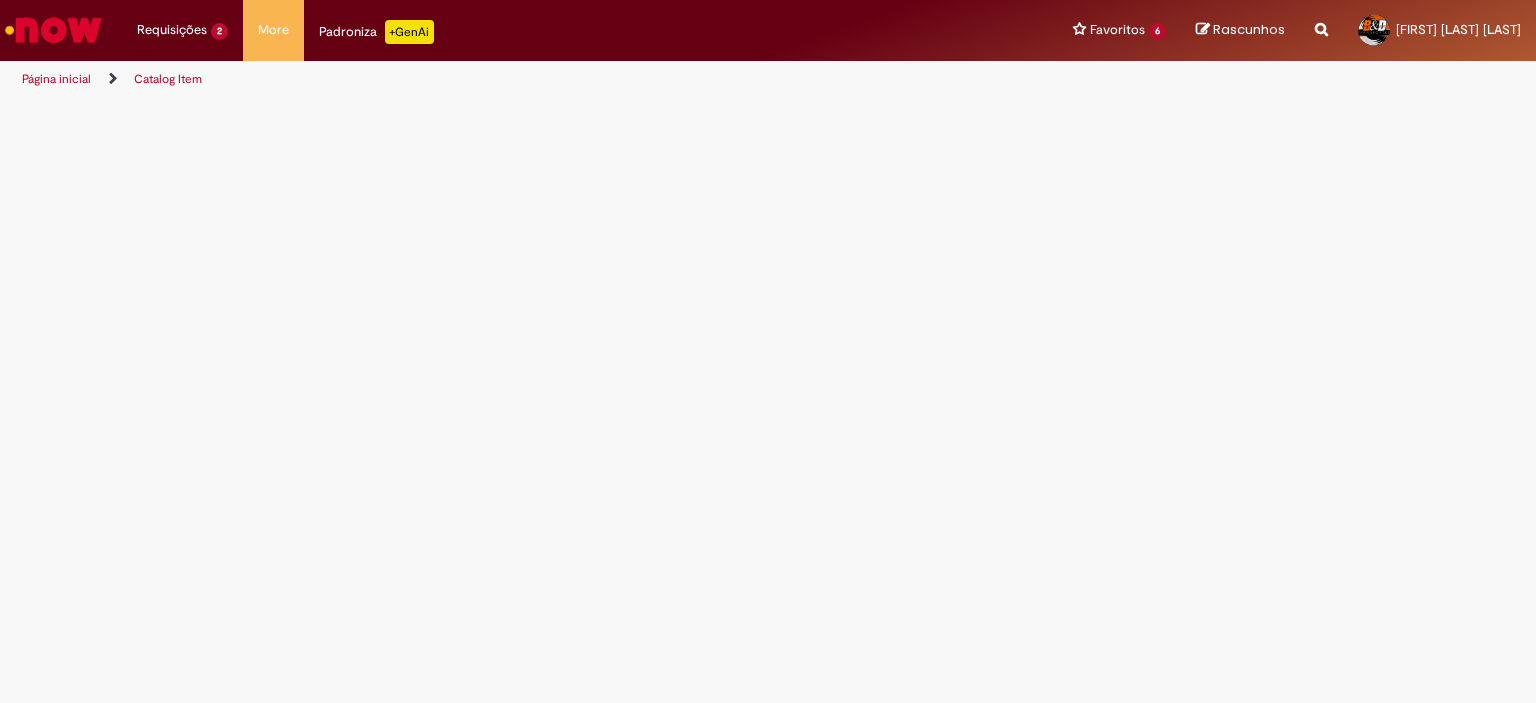 scroll, scrollTop: 0, scrollLeft: 0, axis: both 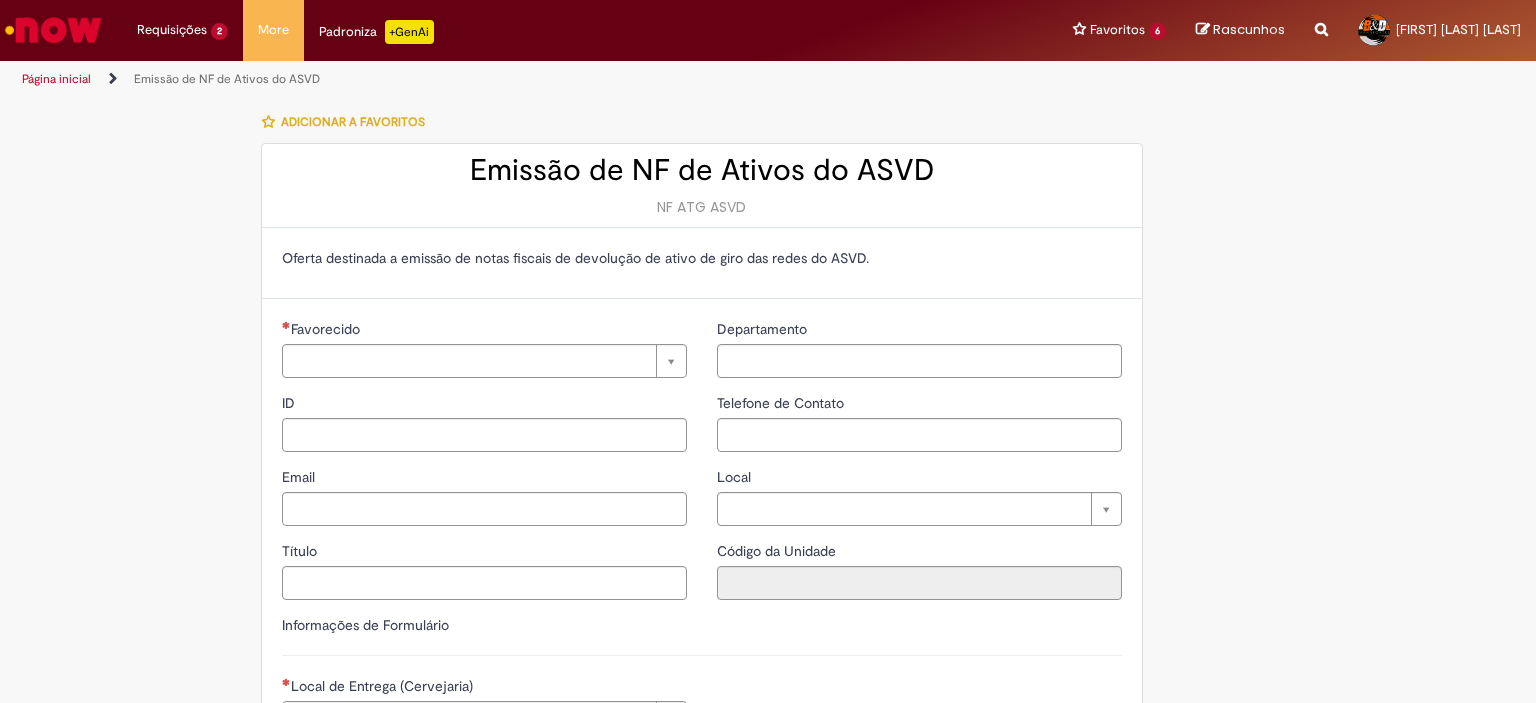 type on "**********" 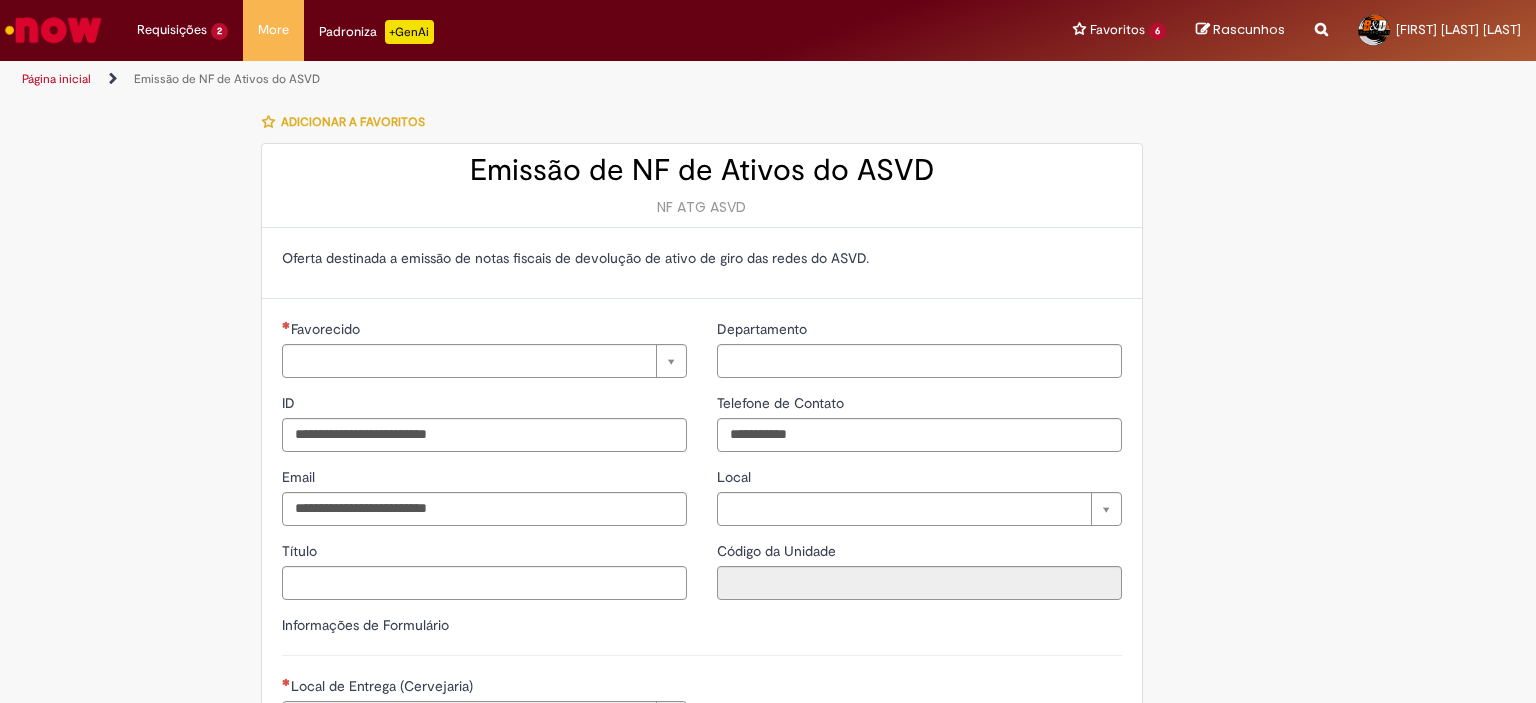 type on "**********" 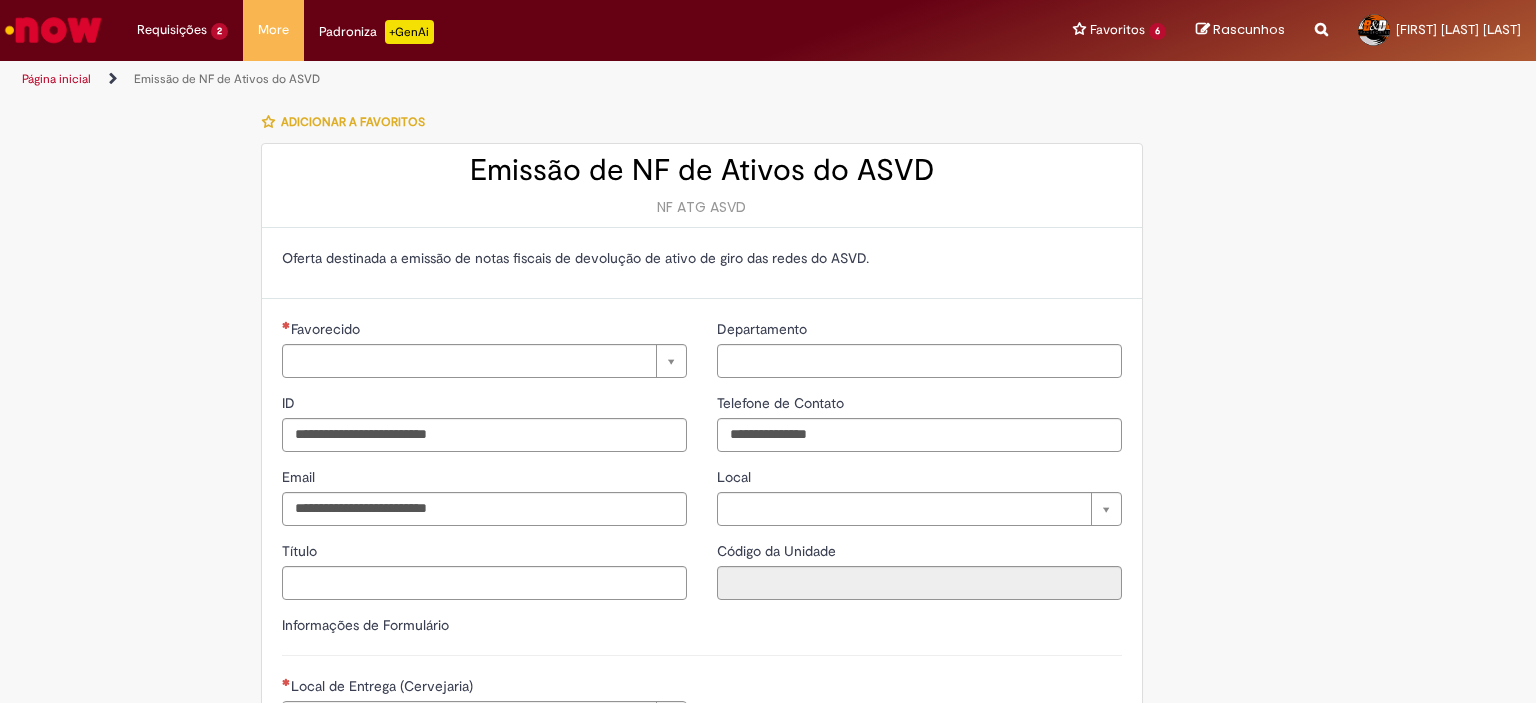 type on "**********" 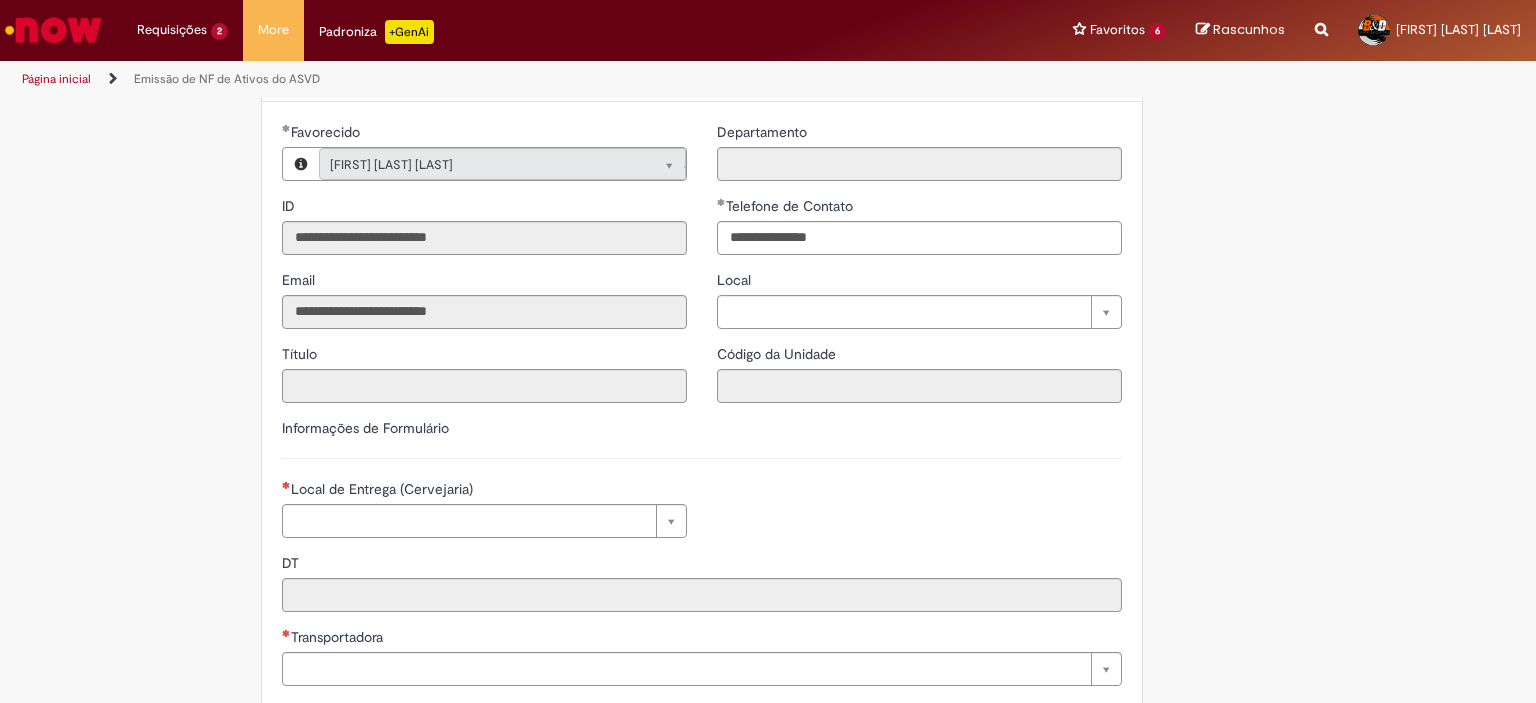 scroll, scrollTop: 200, scrollLeft: 0, axis: vertical 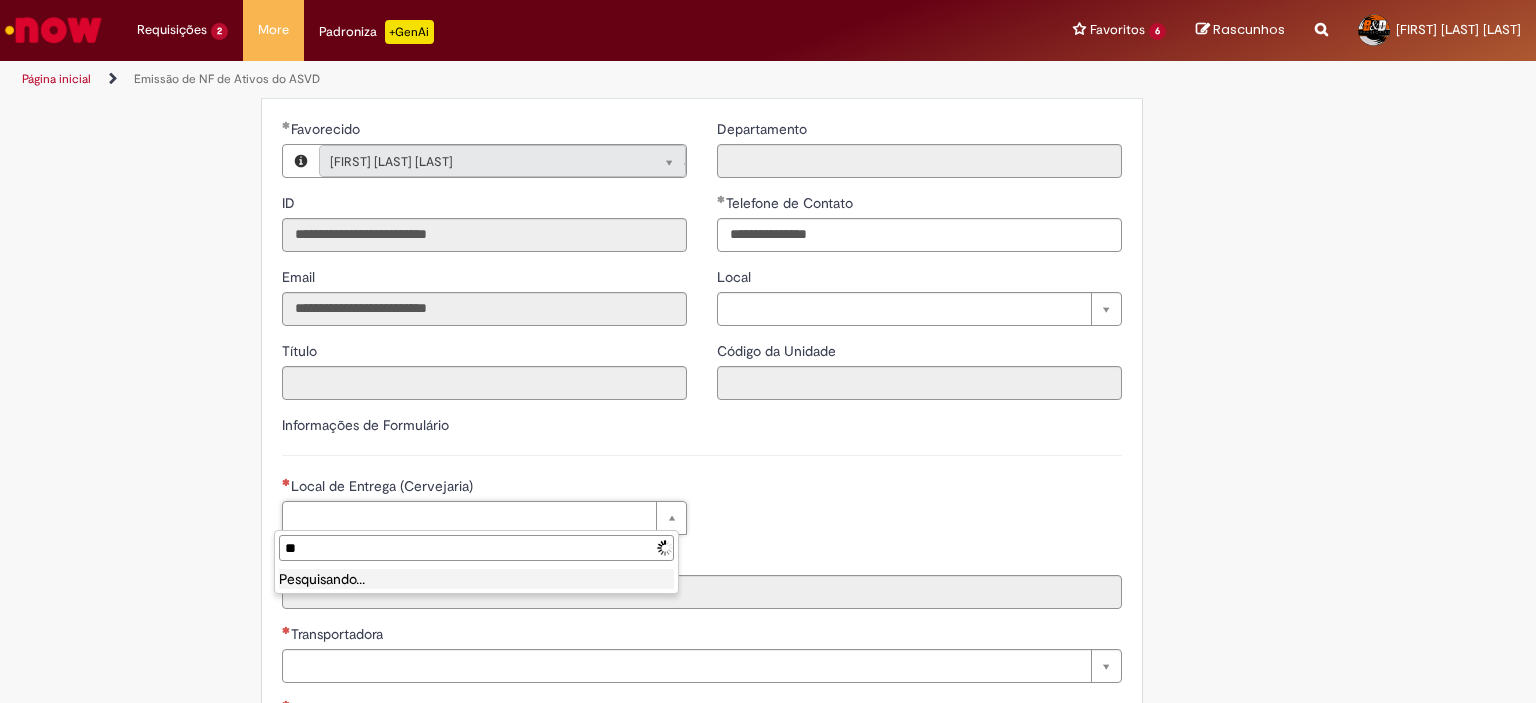 type on "***" 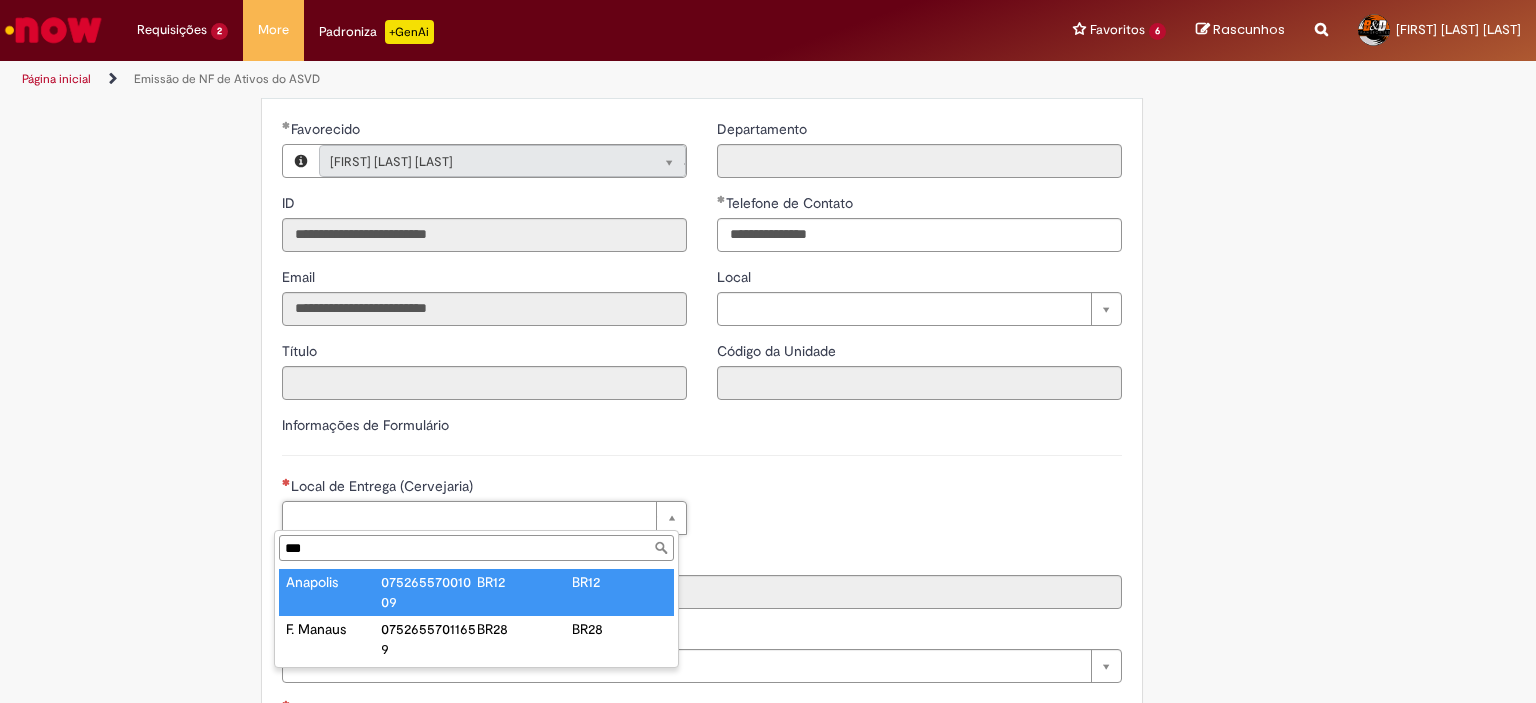 type on "********" 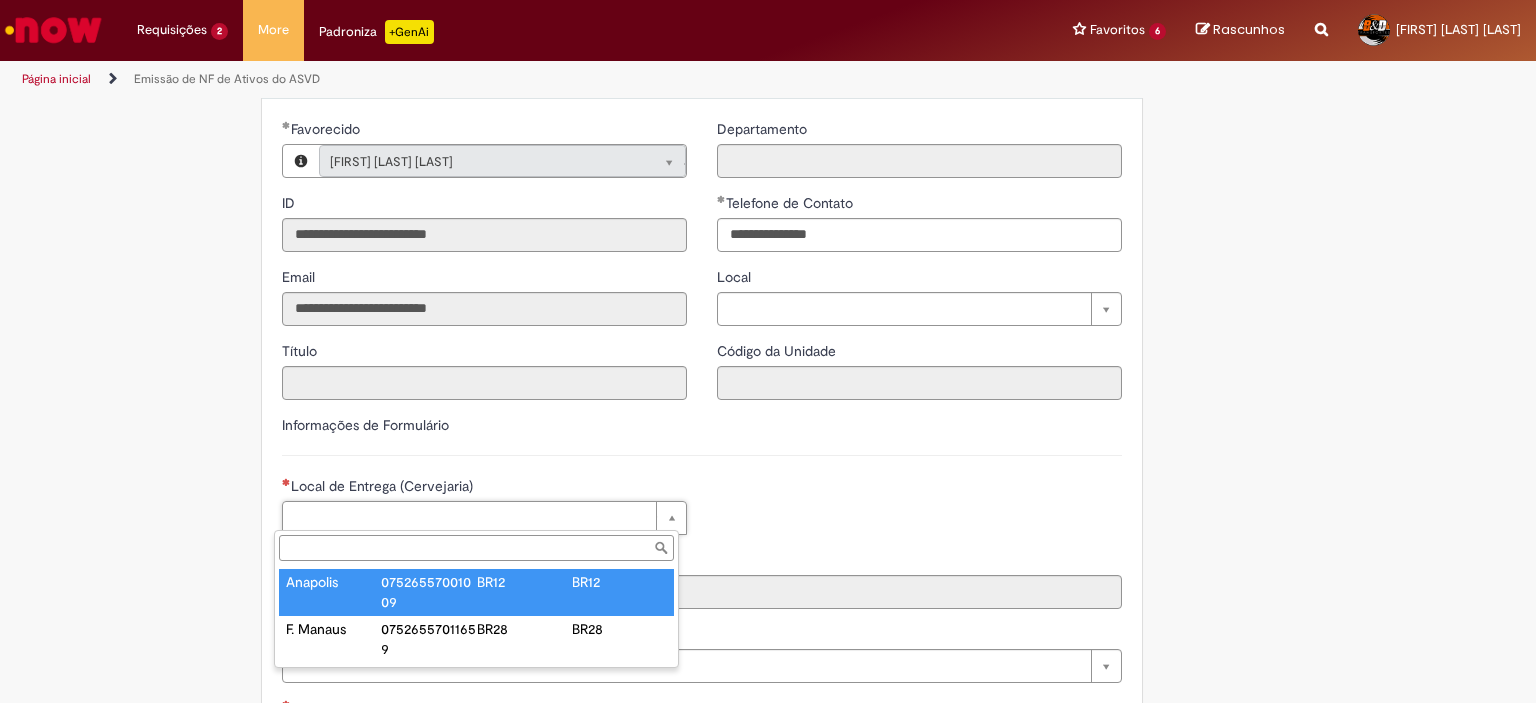 type on "****" 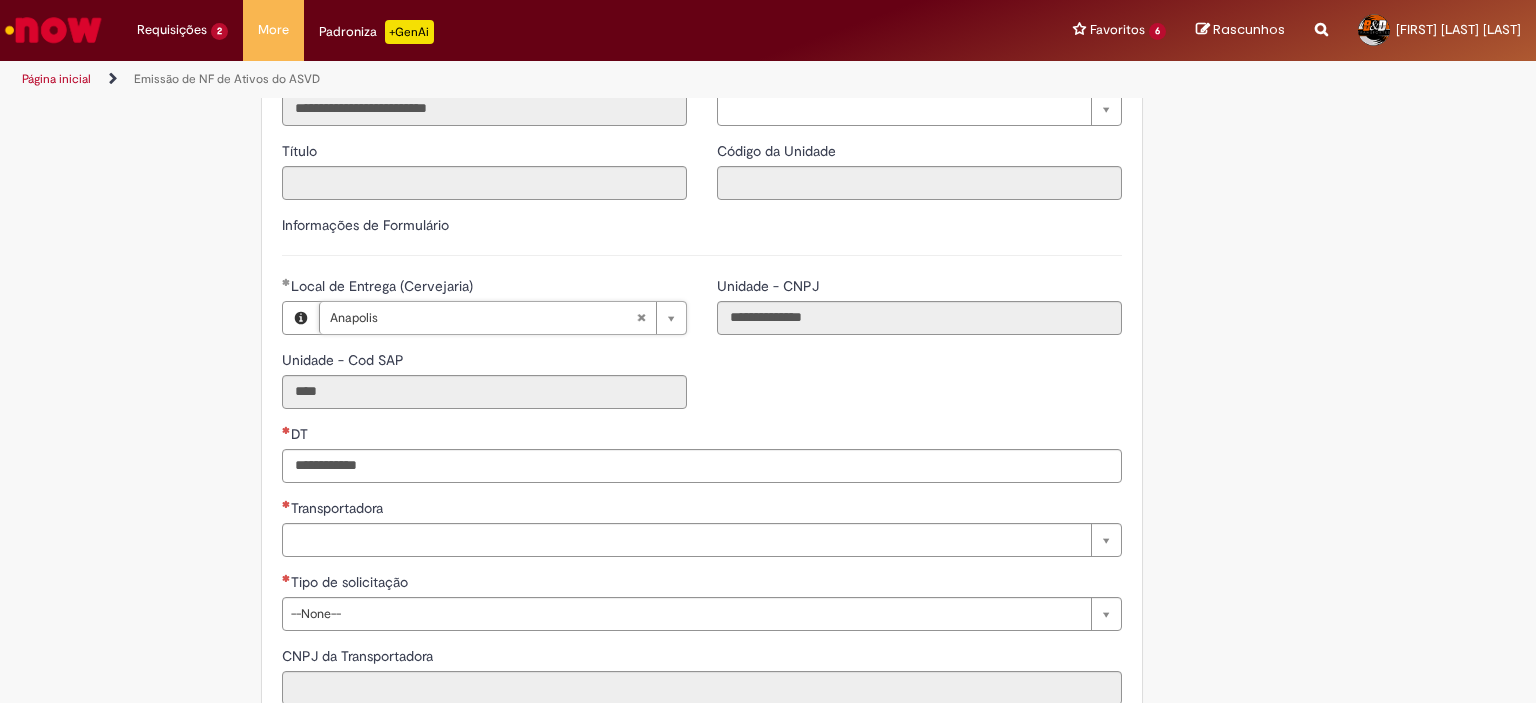 scroll, scrollTop: 500, scrollLeft: 0, axis: vertical 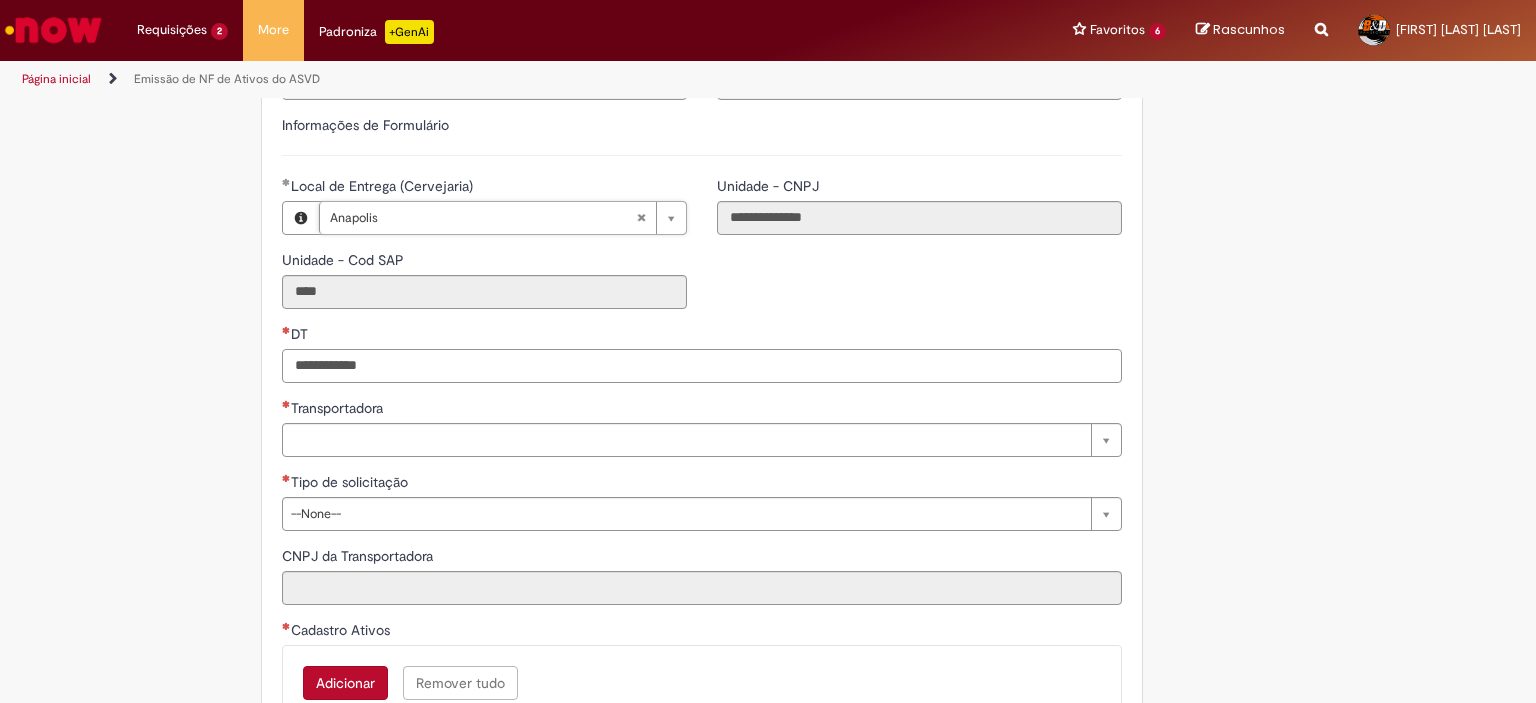 click on "DT" at bounding box center (702, 366) 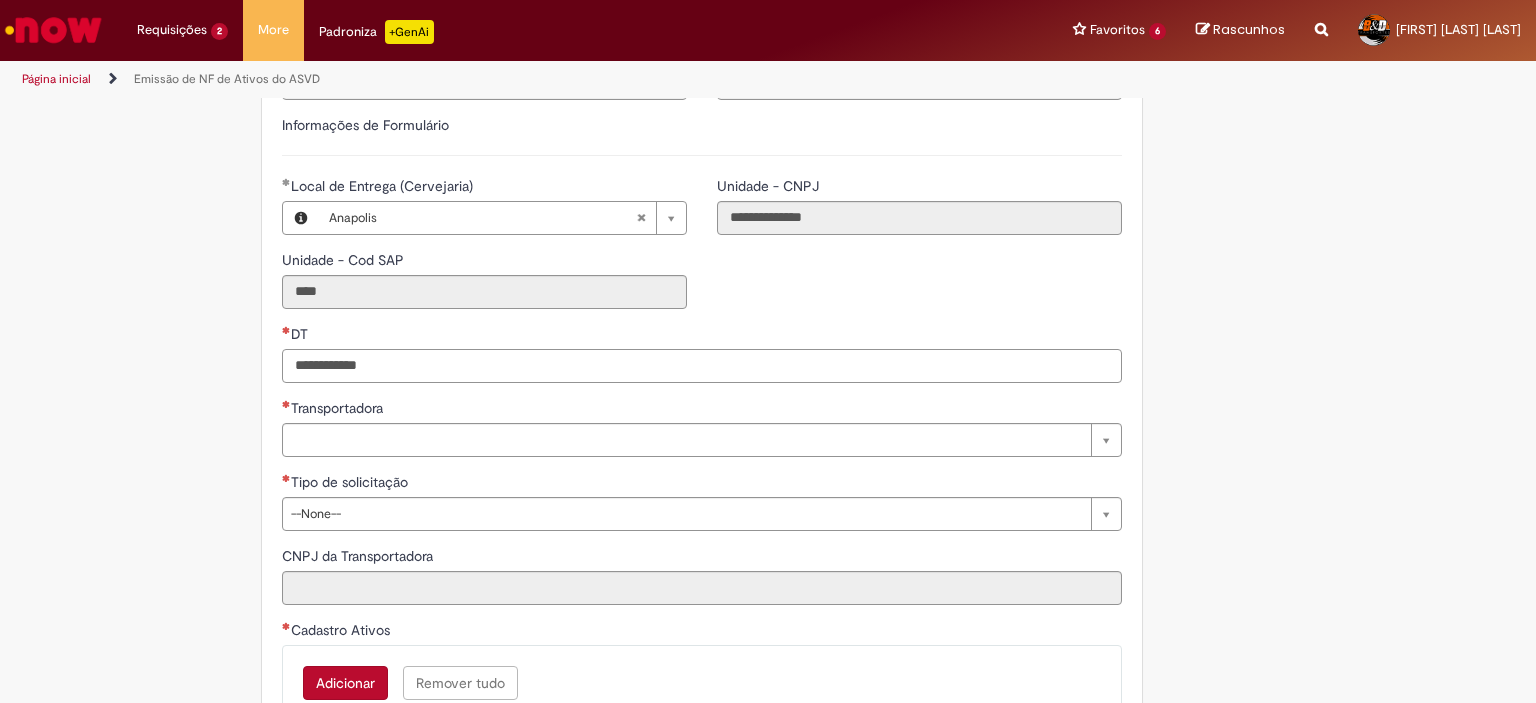 paste on "**********" 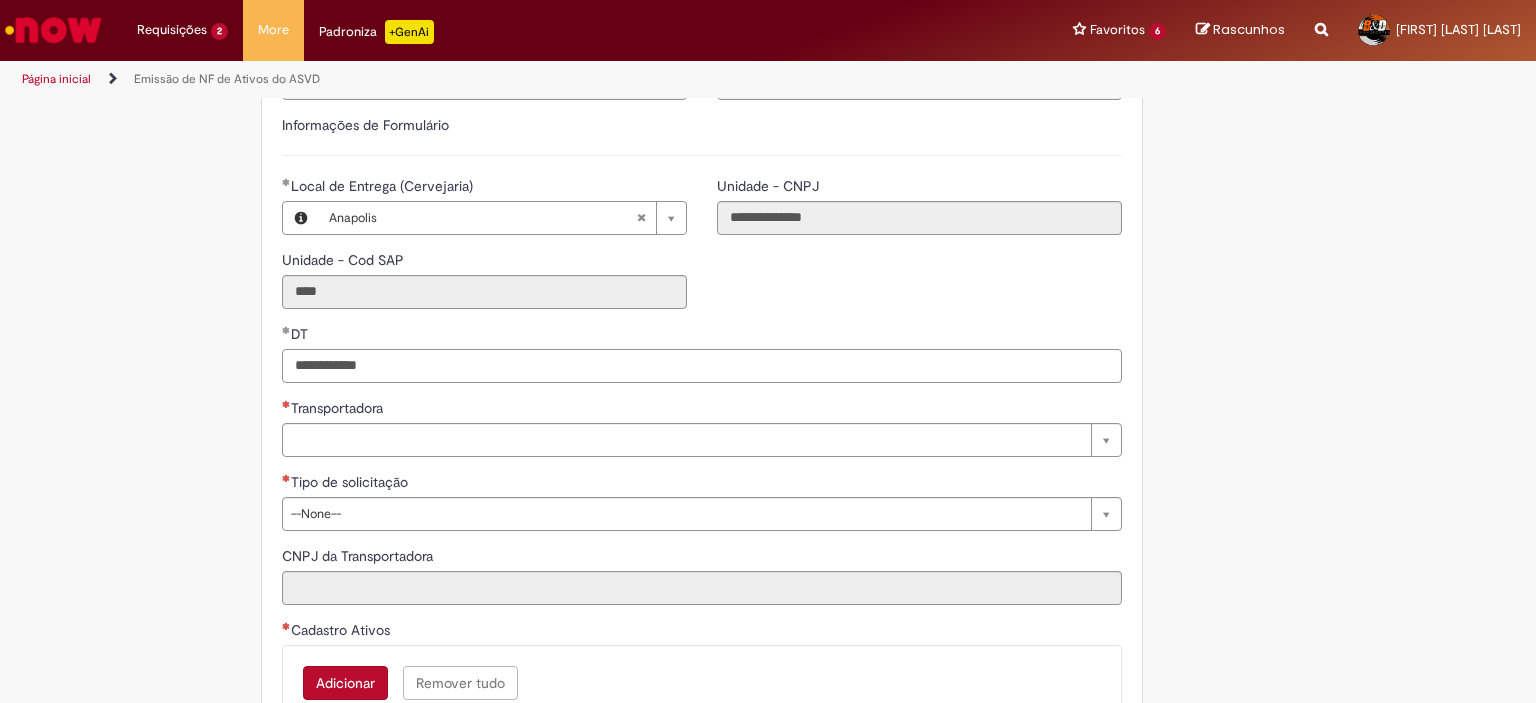 type on "**********" 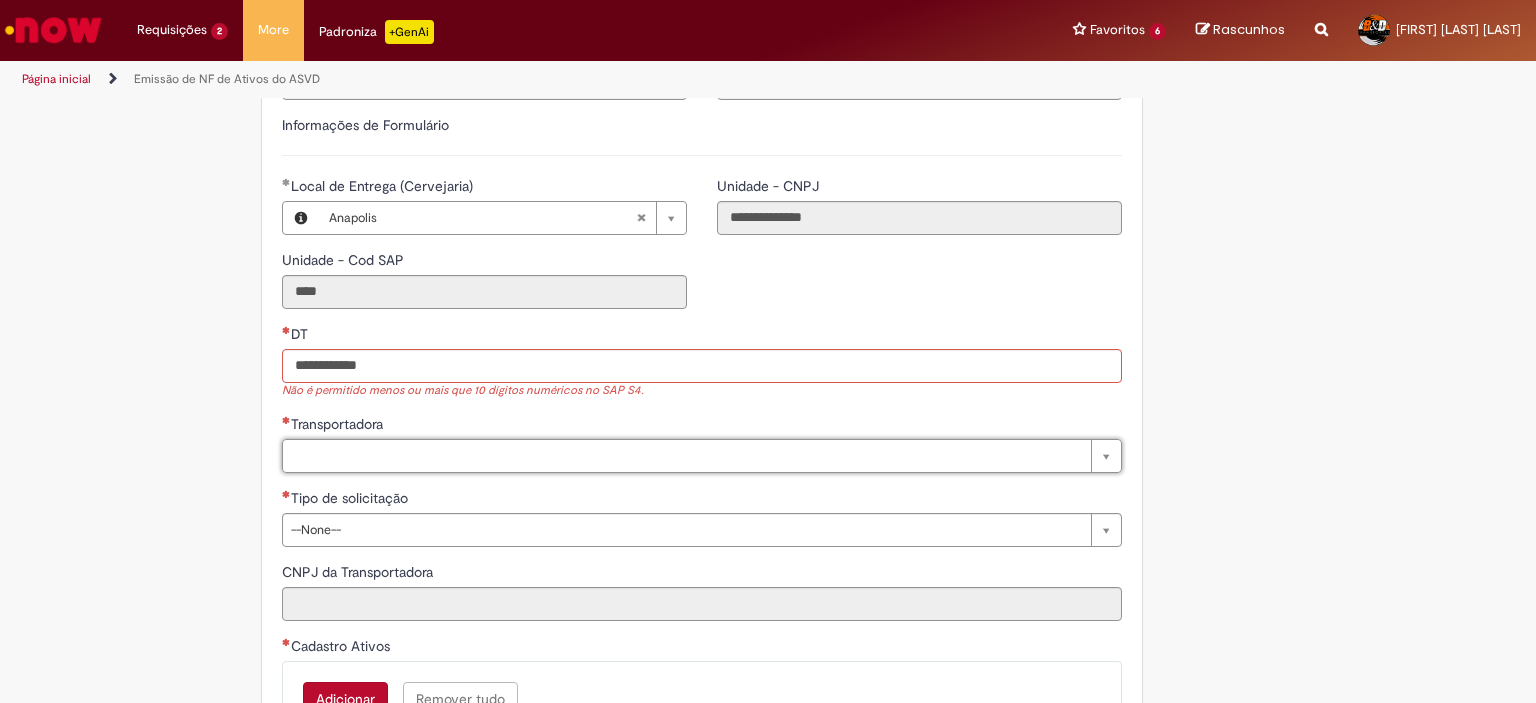drag, startPoint x: 144, startPoint y: 437, endPoint x: 333, endPoint y: 358, distance: 204.84628 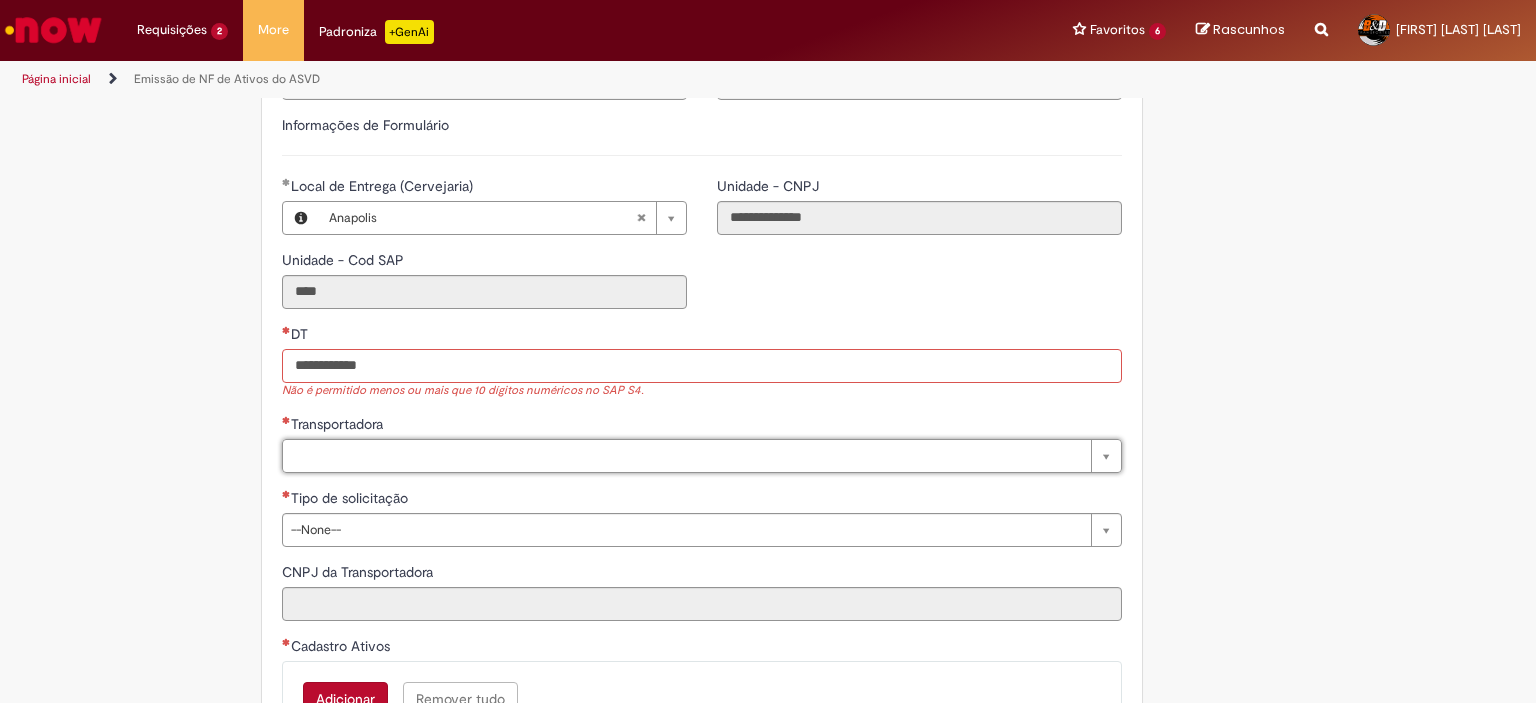 click on "DT" at bounding box center (702, 366) 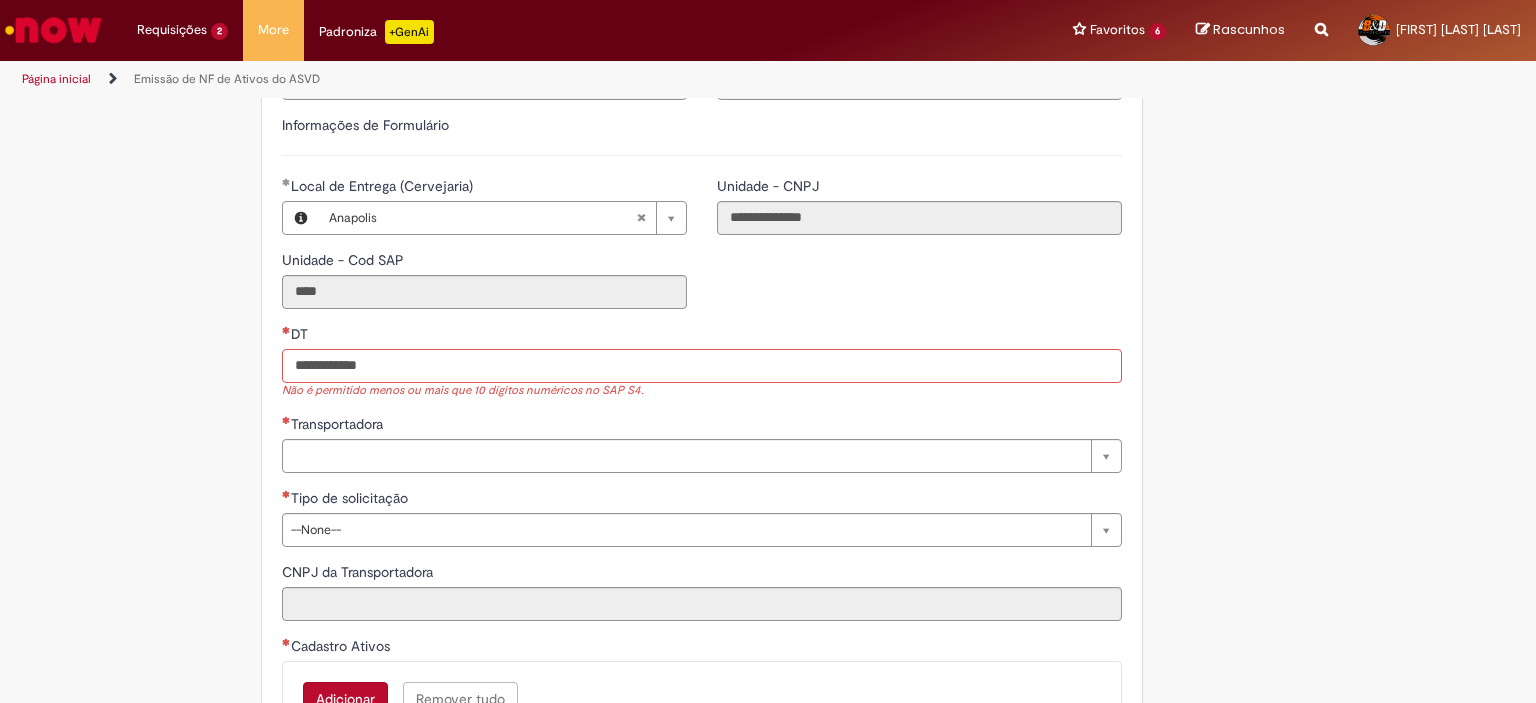 paste on "**********" 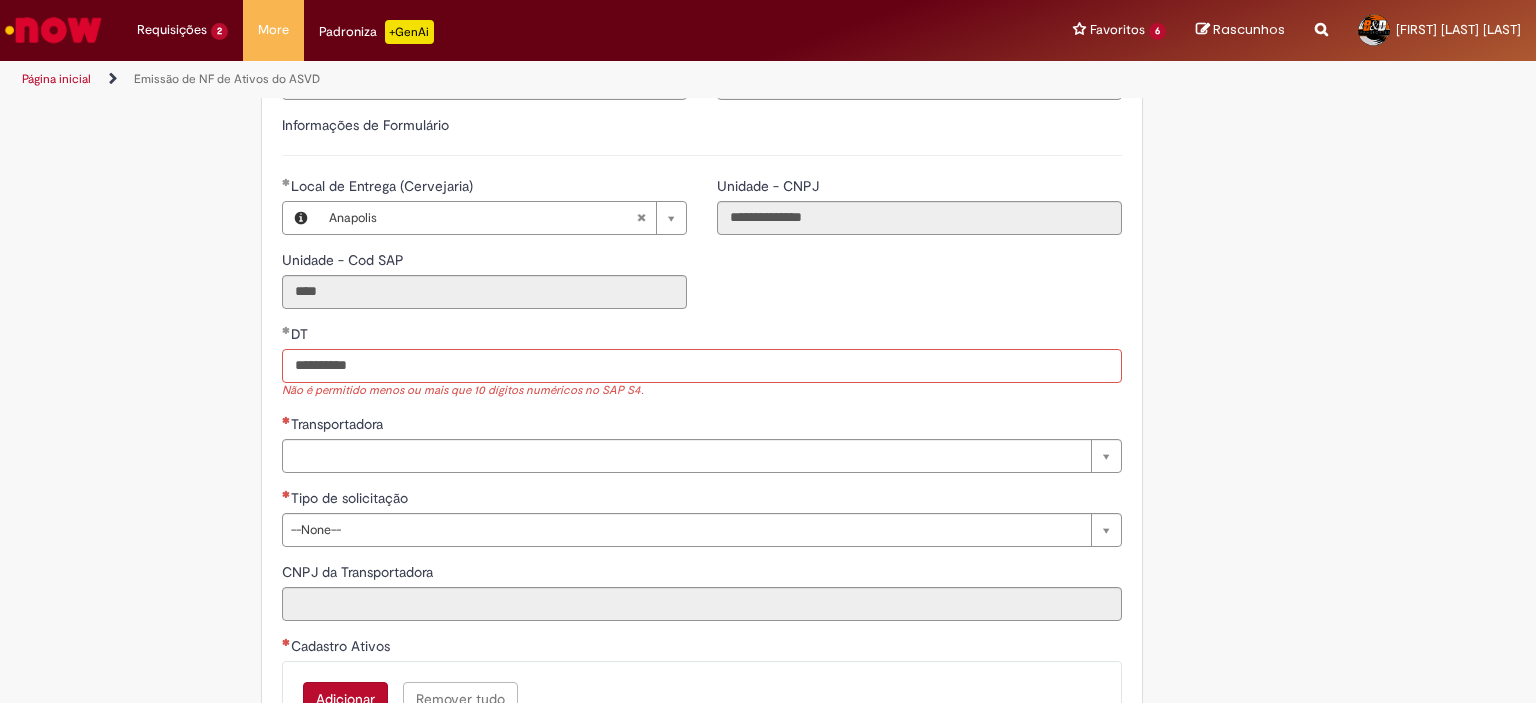 type on "**********" 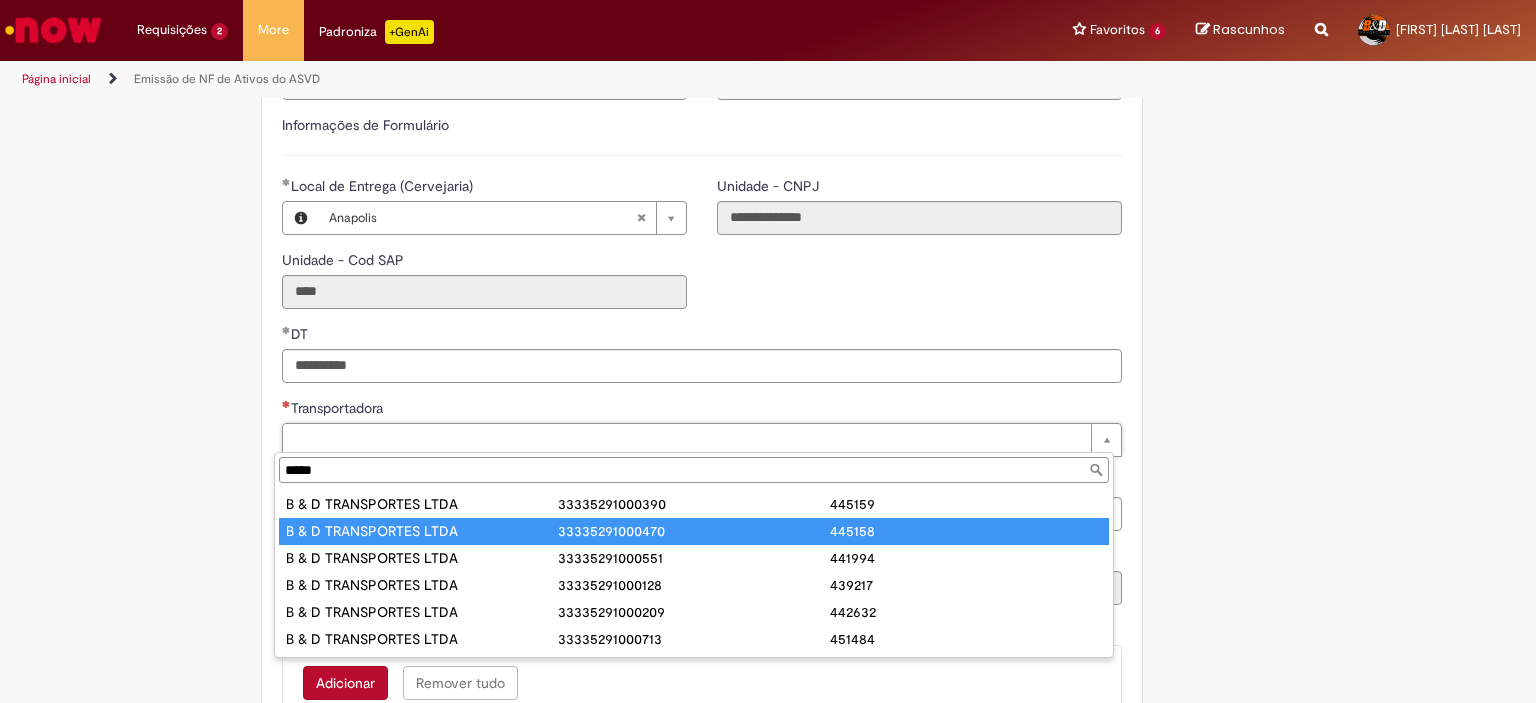 type on "*****" 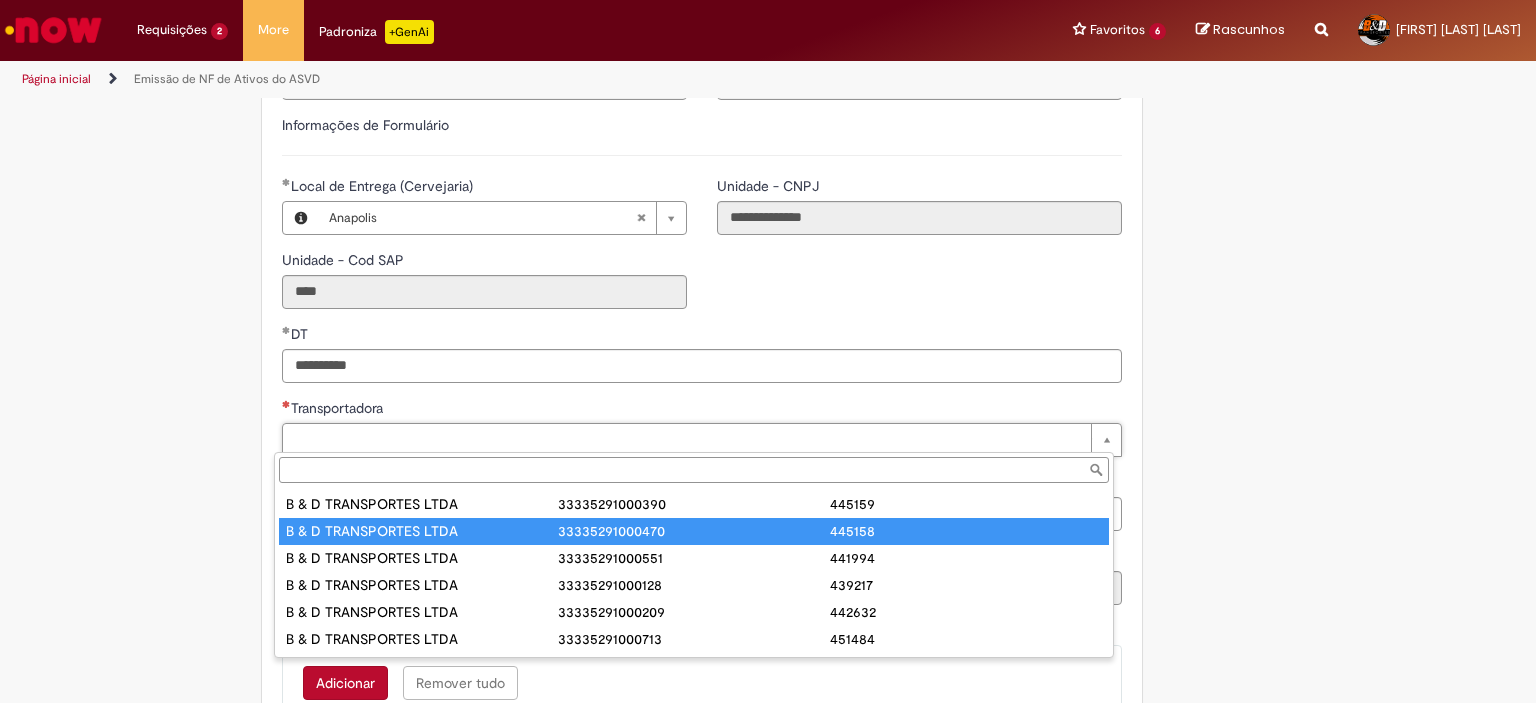 type on "**********" 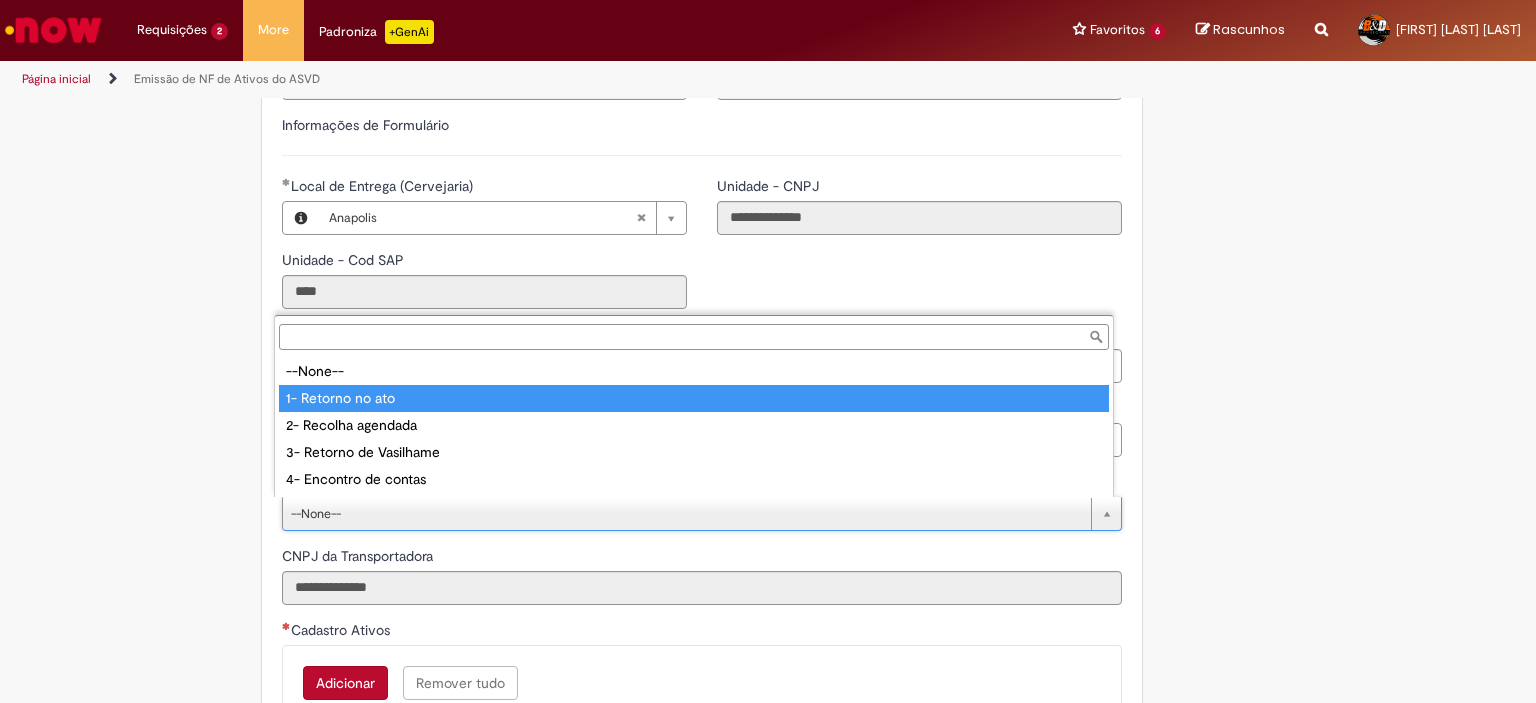 type on "**********" 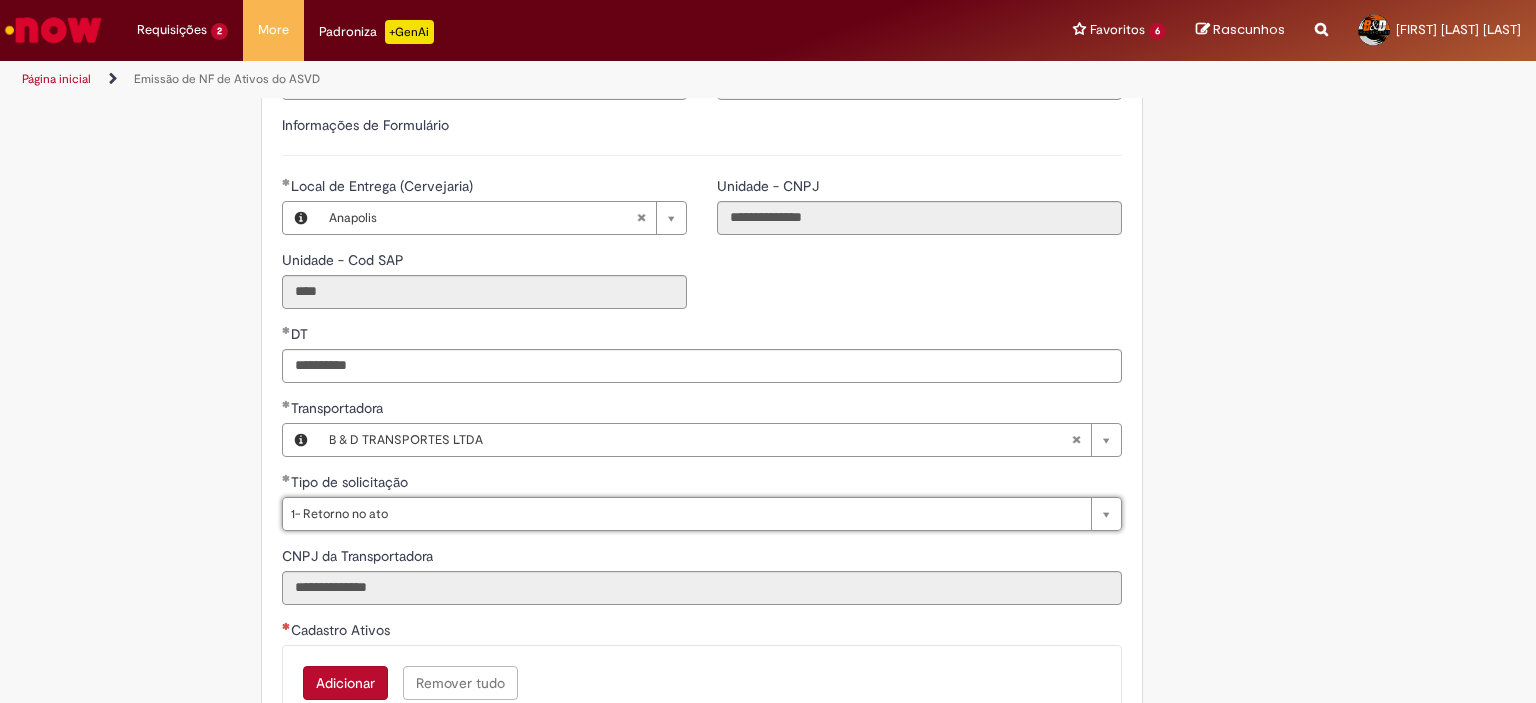 scroll, scrollTop: 700, scrollLeft: 0, axis: vertical 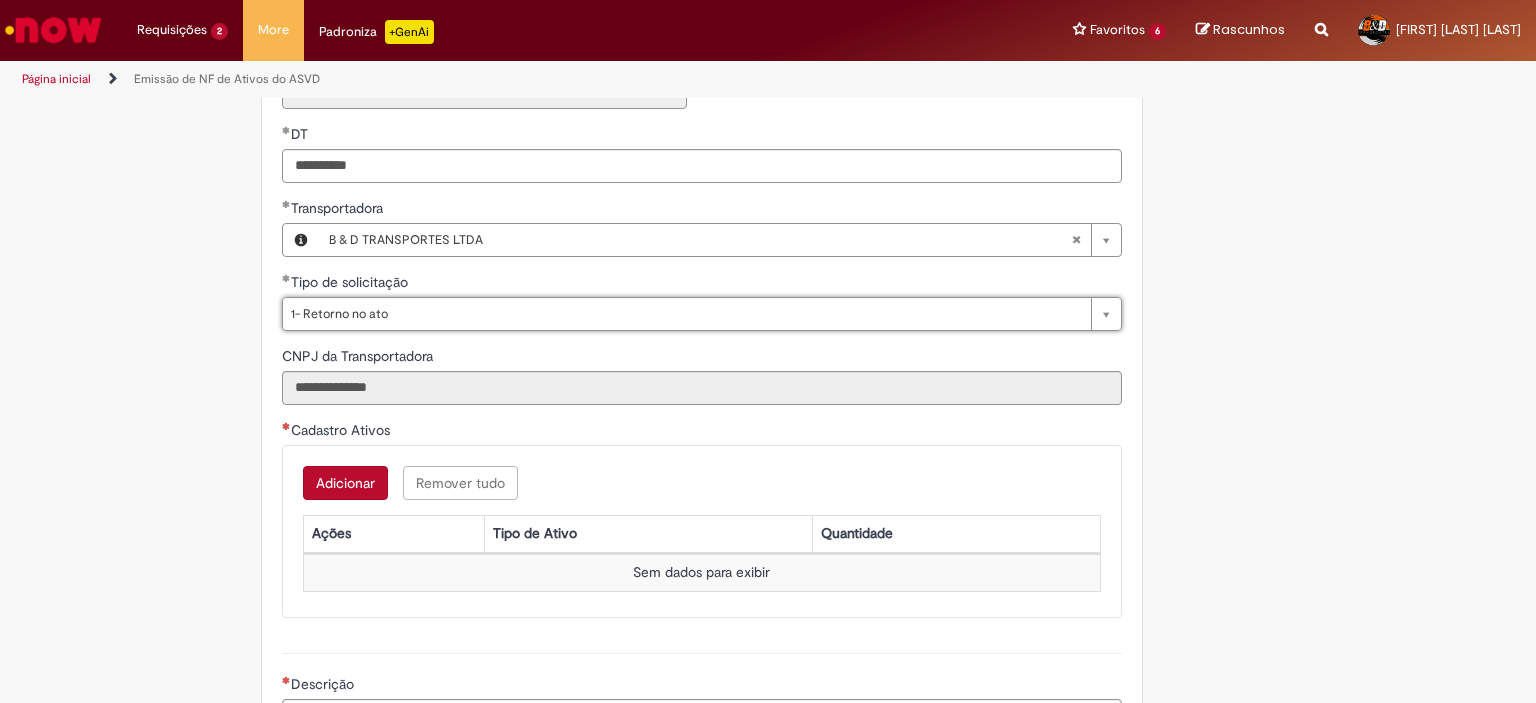 click on "Adicionar" at bounding box center [345, 483] 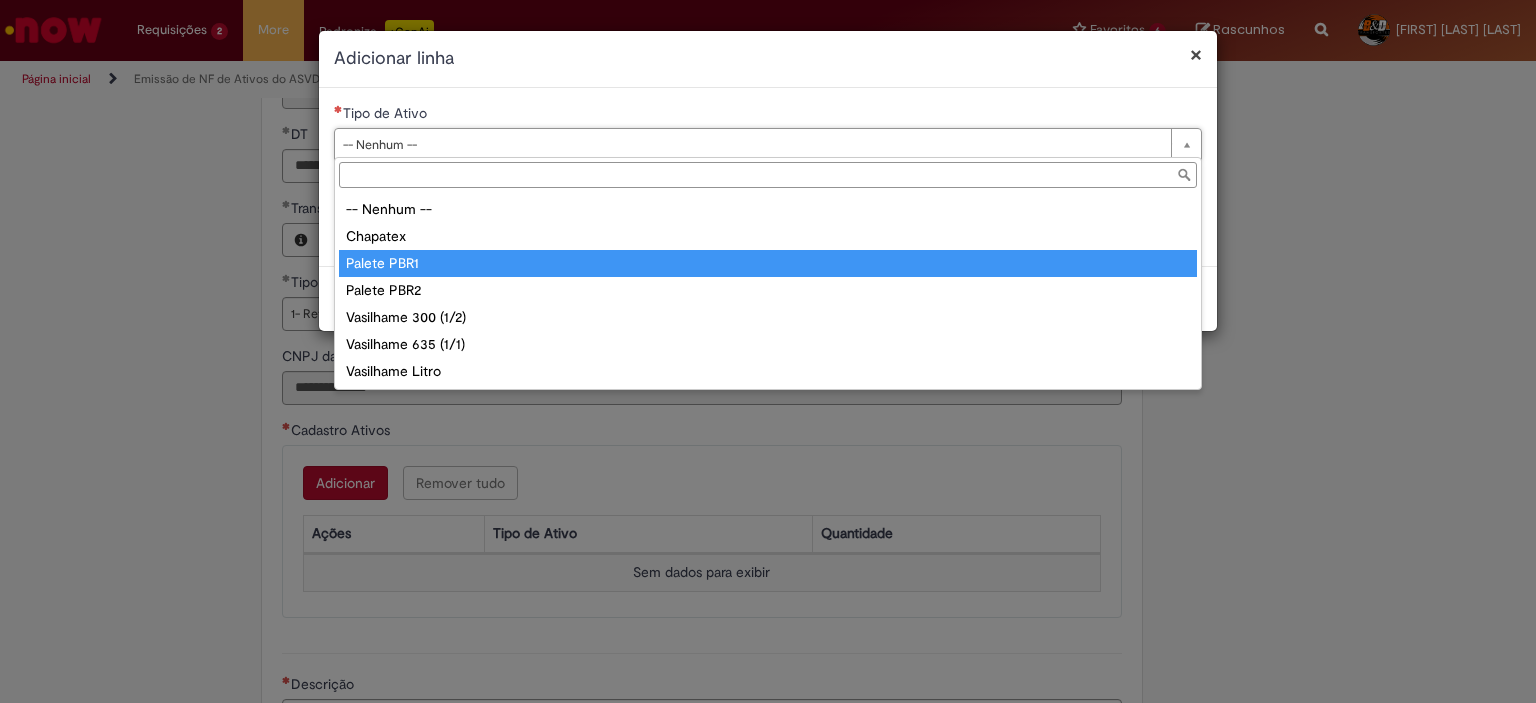 type on "**********" 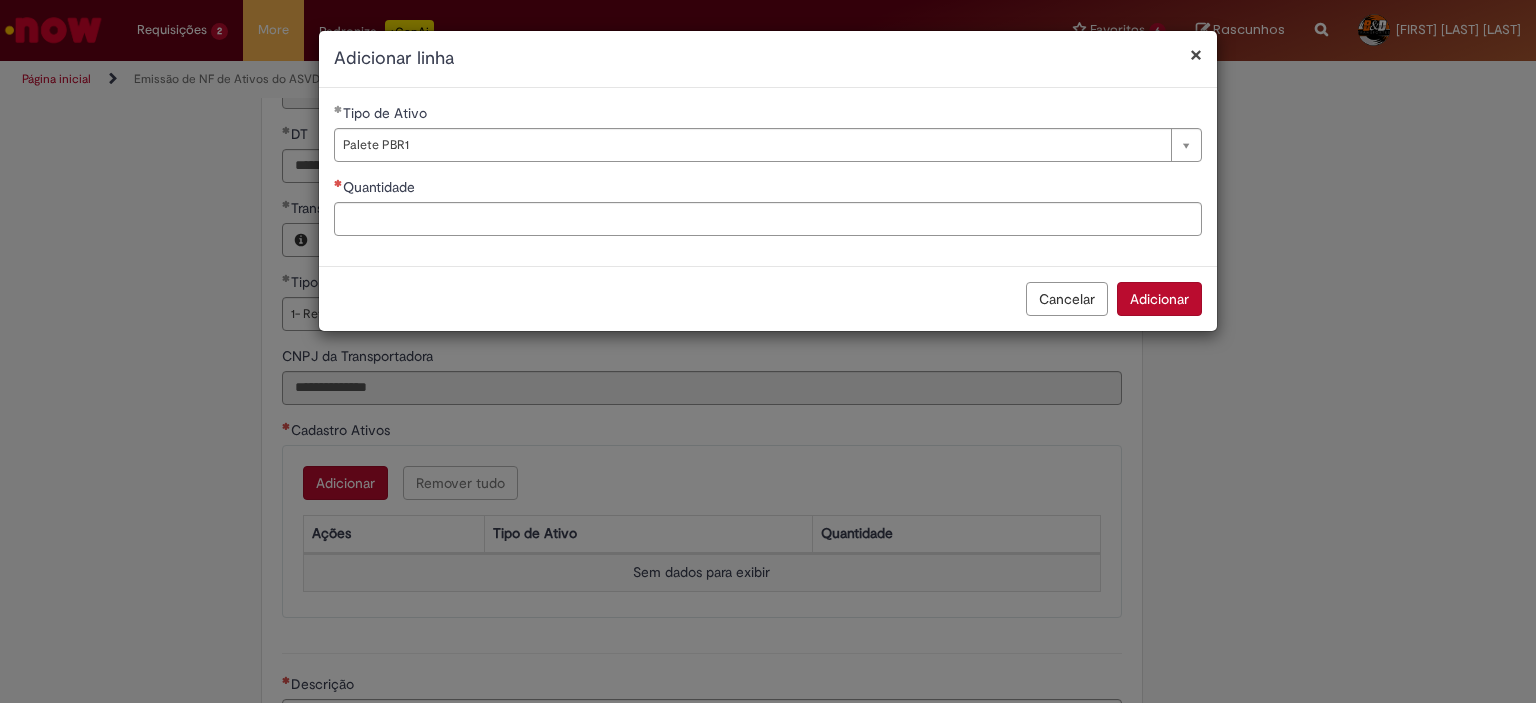 click on "Quantidade" at bounding box center (768, 189) 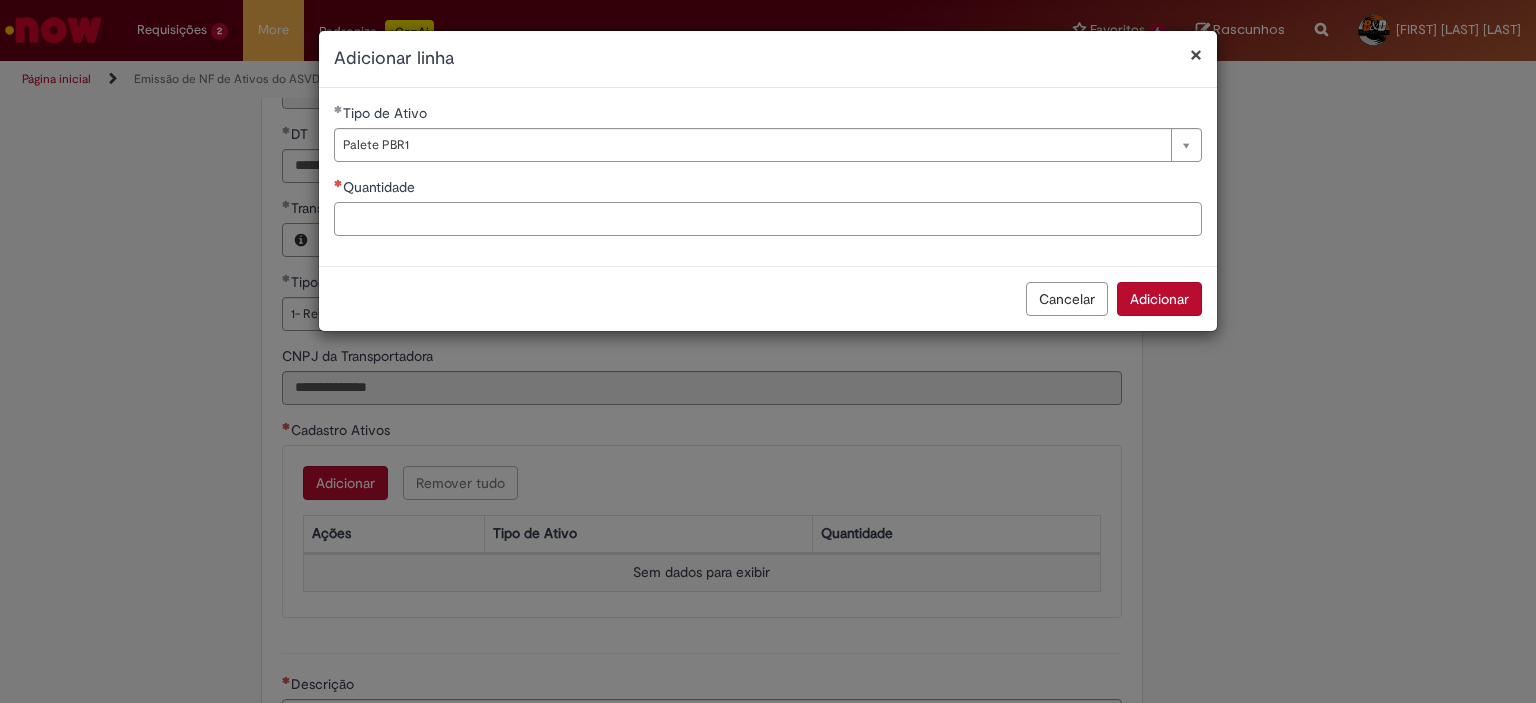 click on "Quantidade" at bounding box center [768, 219] 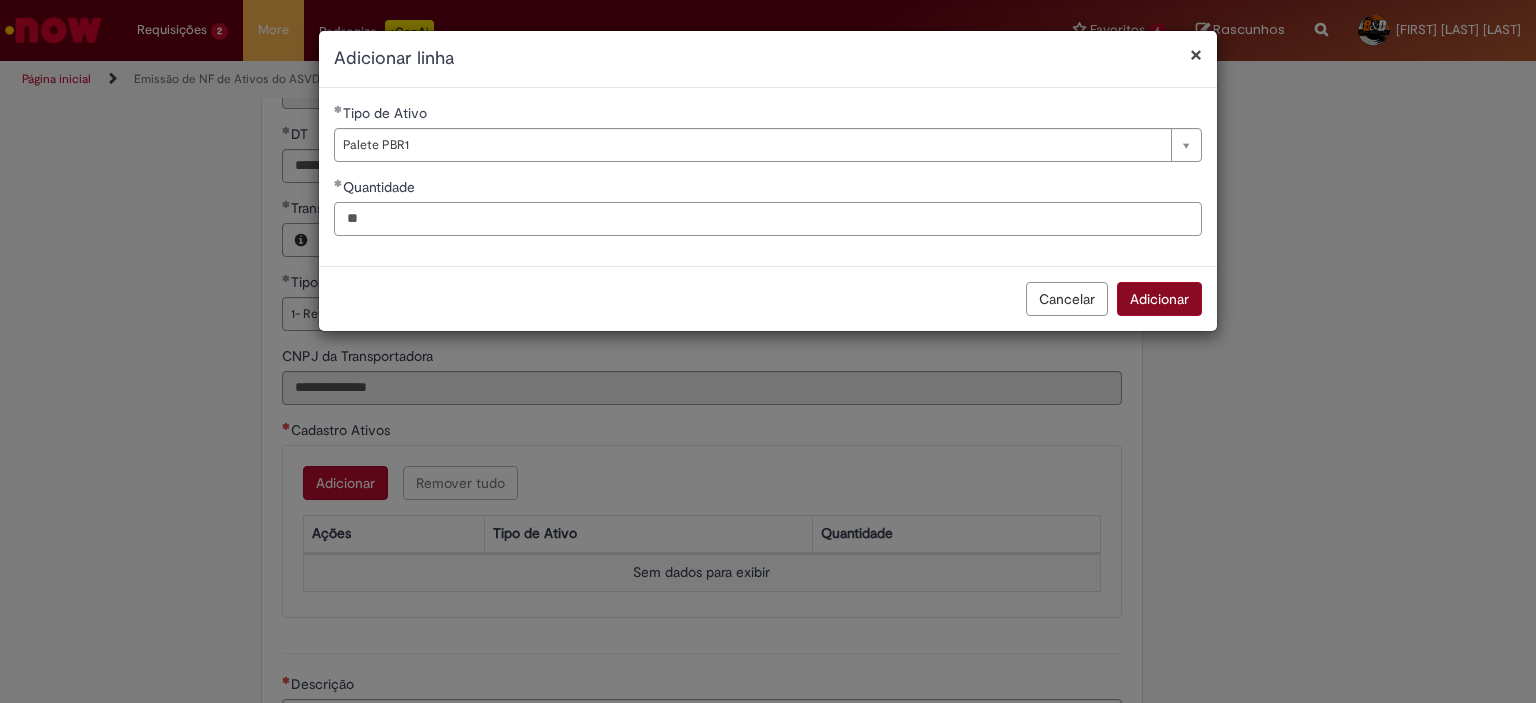 type on "**" 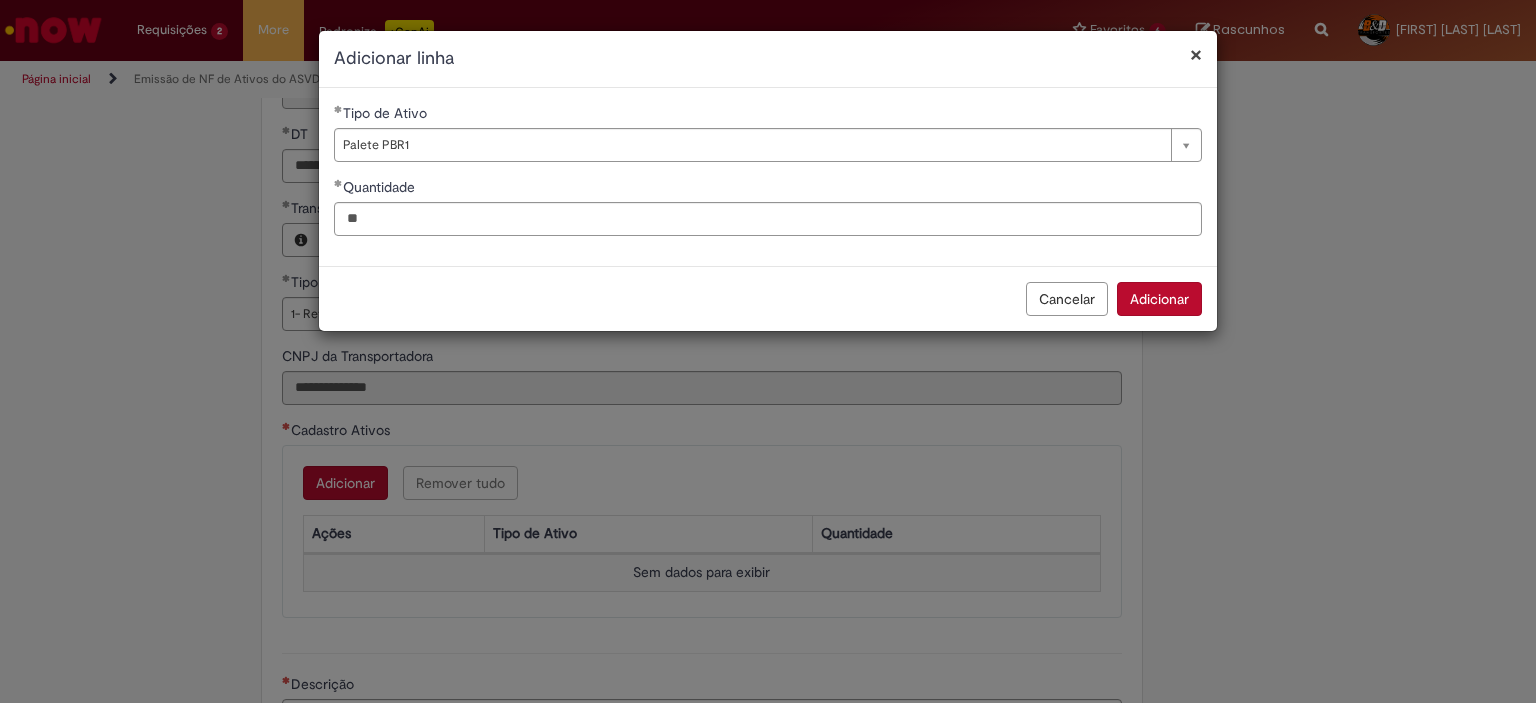 click on "Adicionar" at bounding box center (1159, 299) 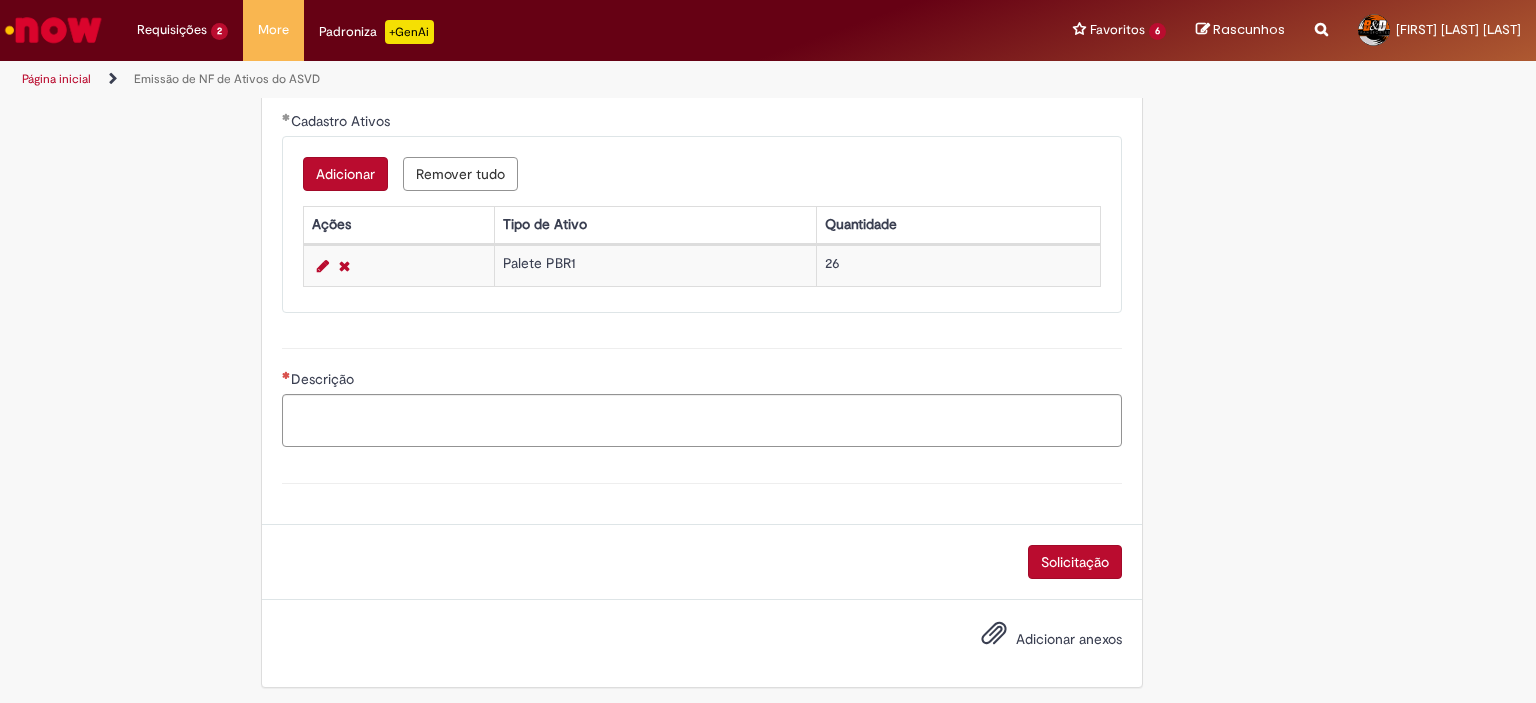 scroll, scrollTop: 1011, scrollLeft: 0, axis: vertical 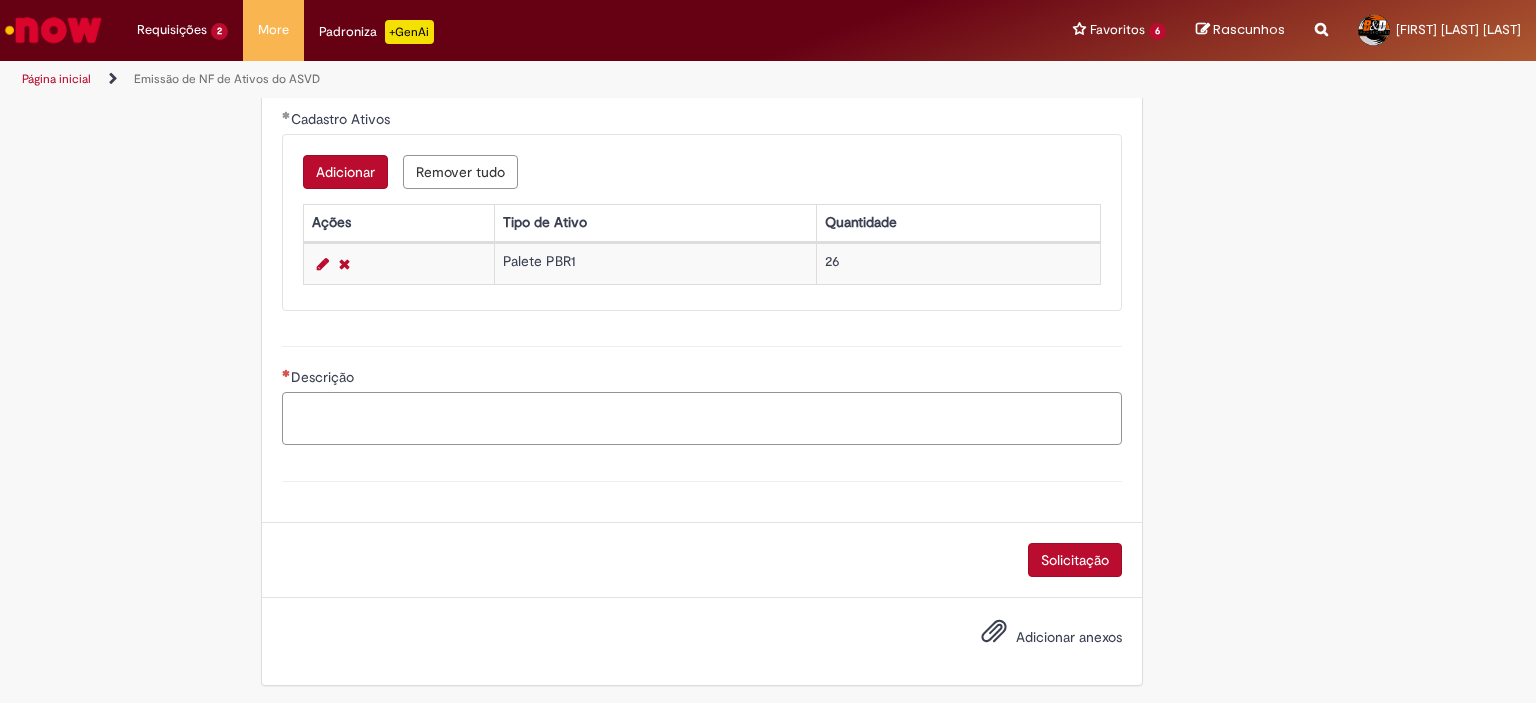 click on "Descrição" at bounding box center (702, 419) 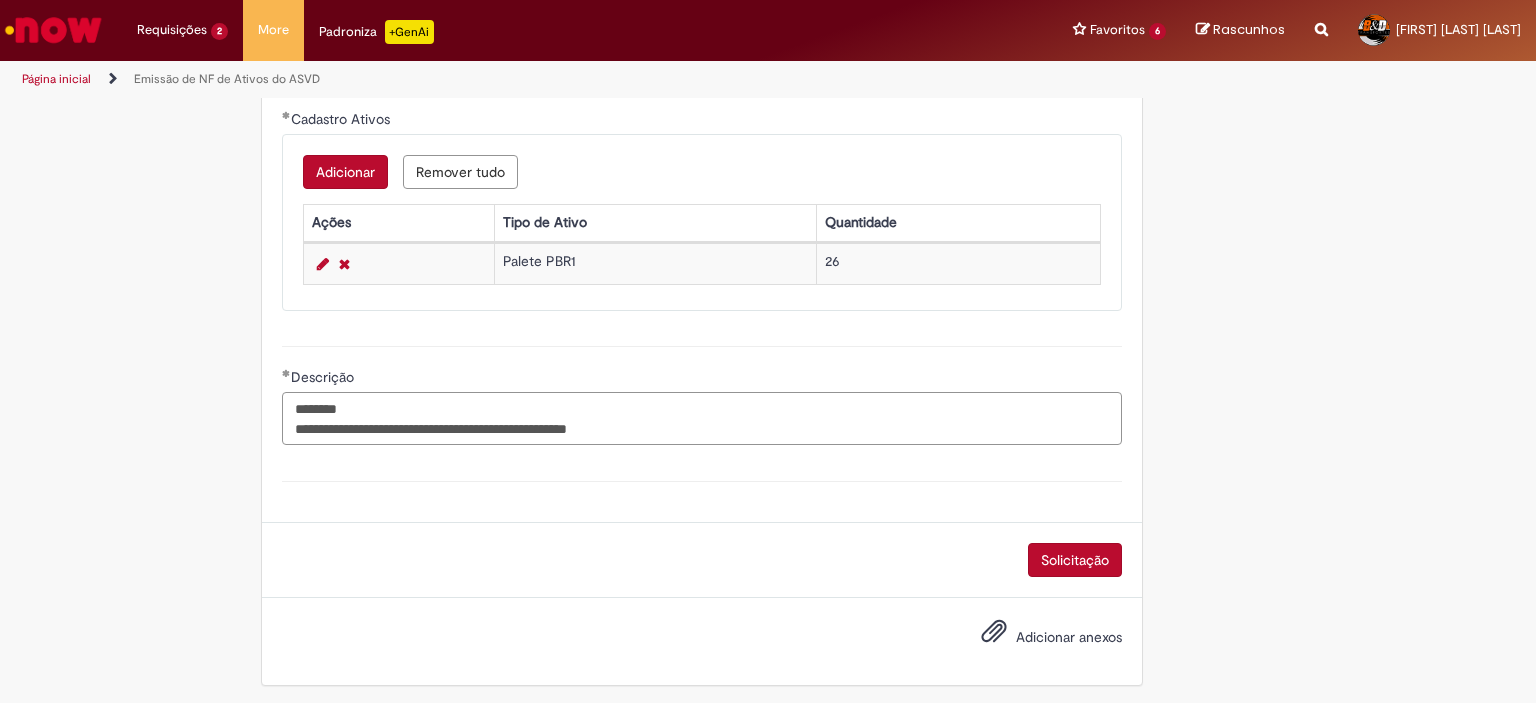 paste on "**********" 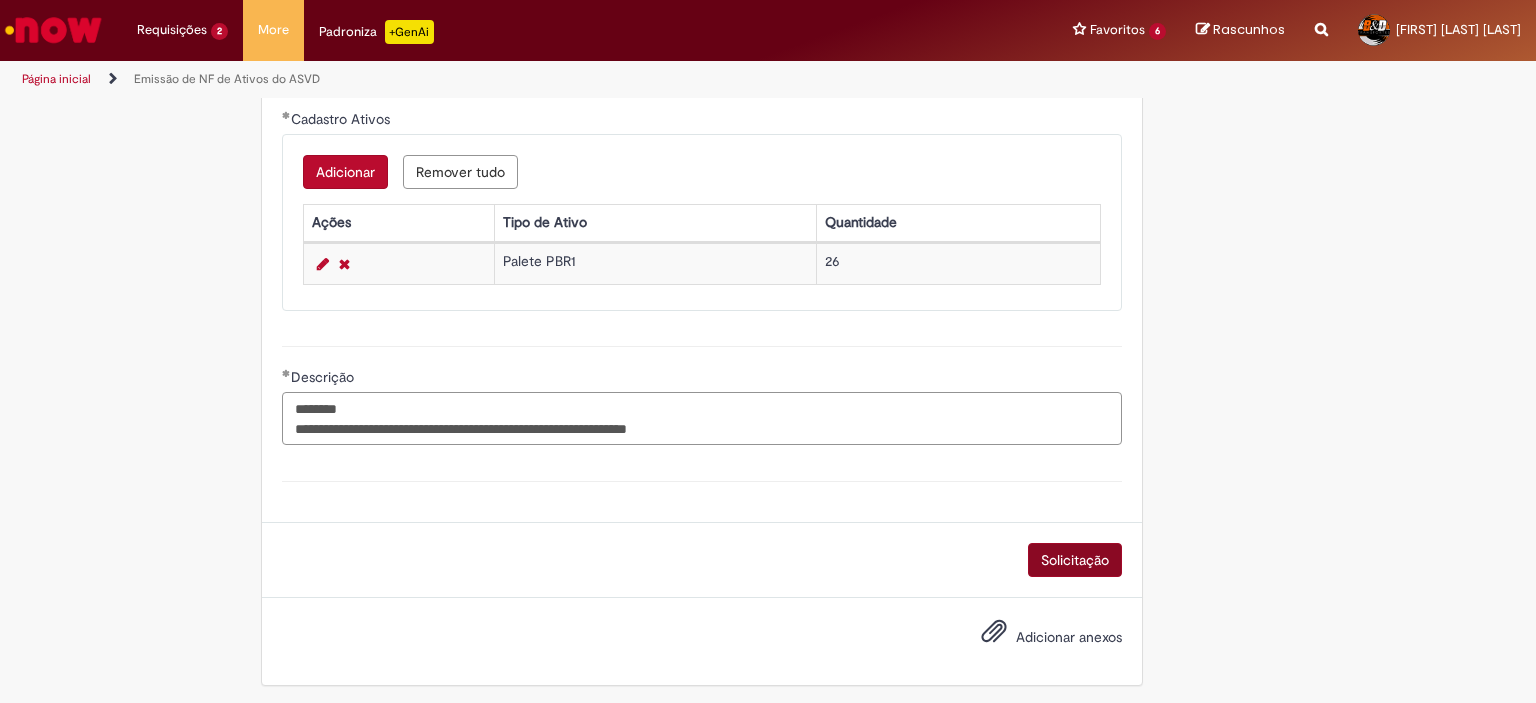 type on "**********" 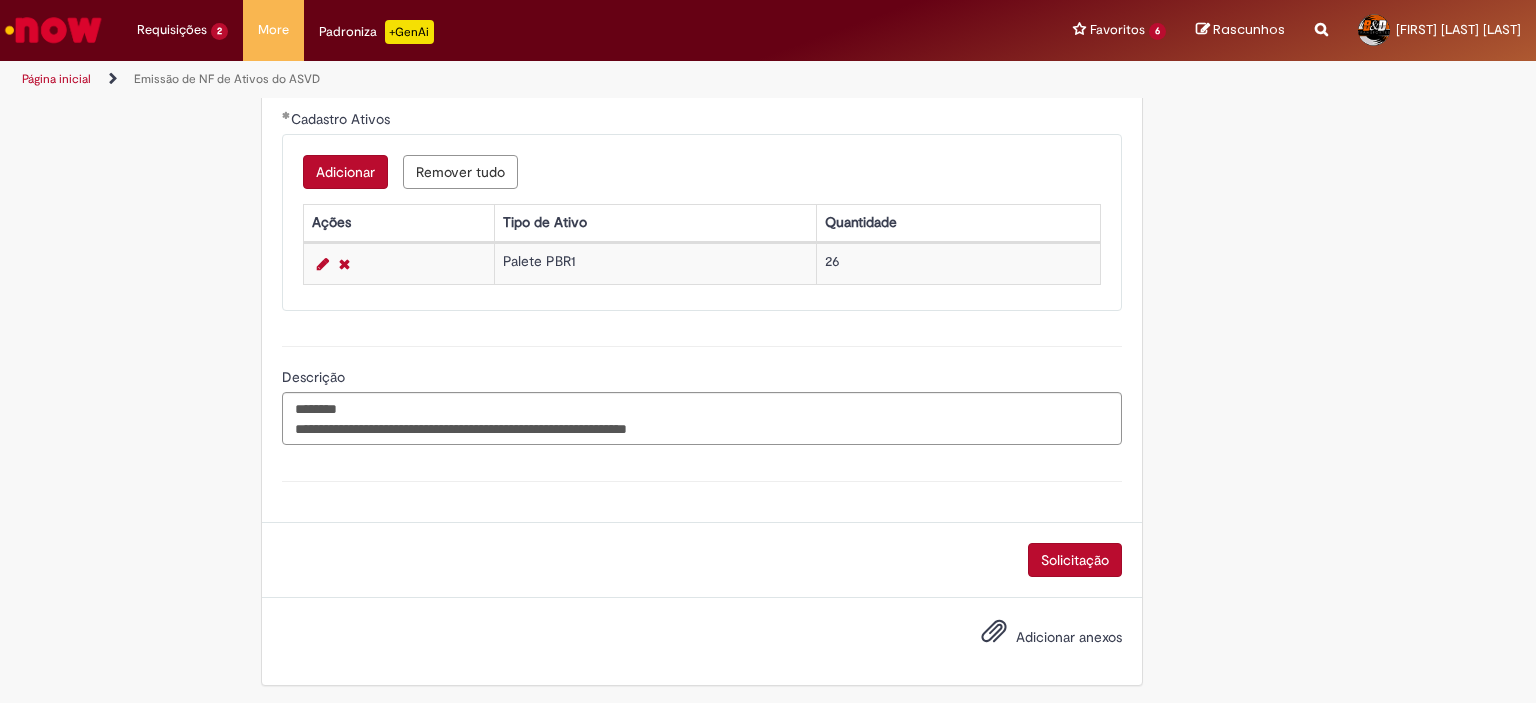 click on "Solicitação" at bounding box center [1075, 560] 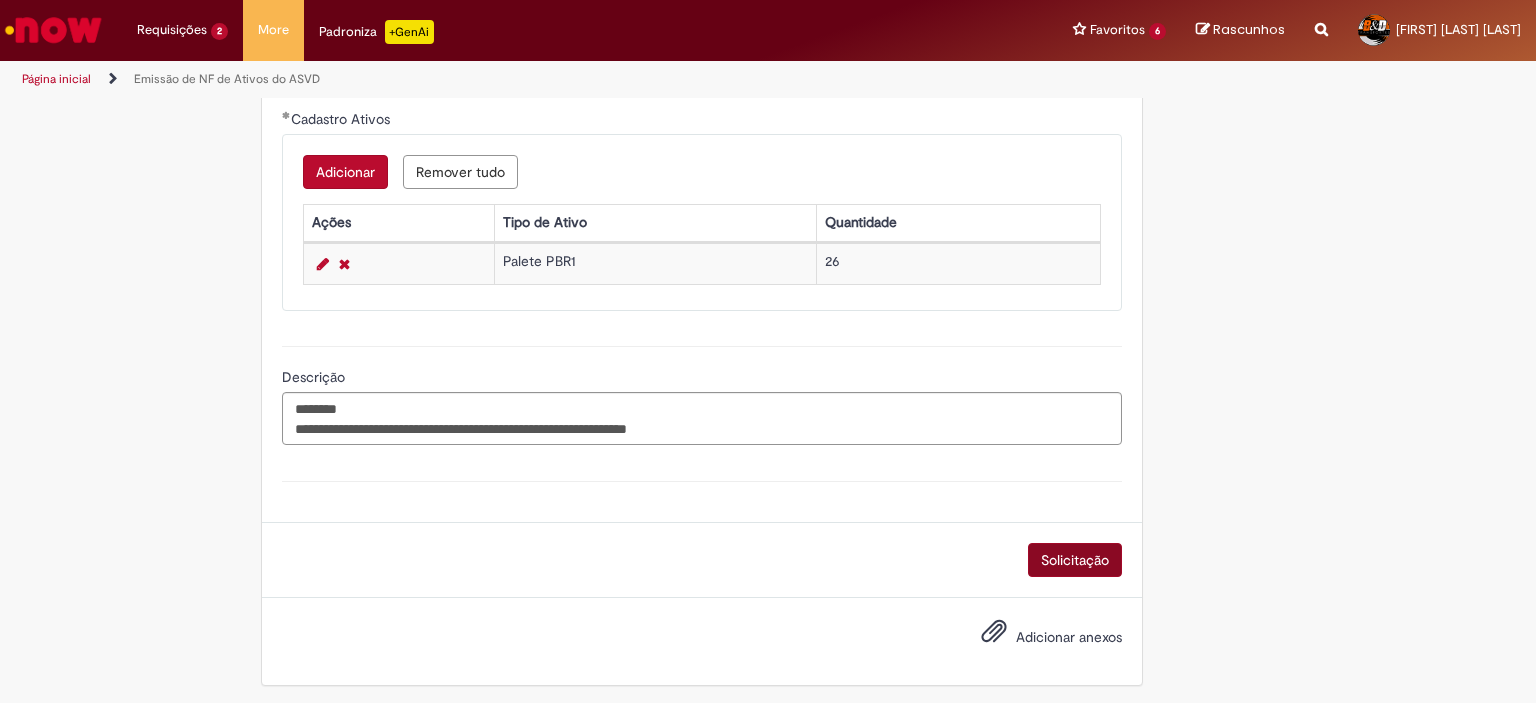 scroll, scrollTop: 965, scrollLeft: 0, axis: vertical 